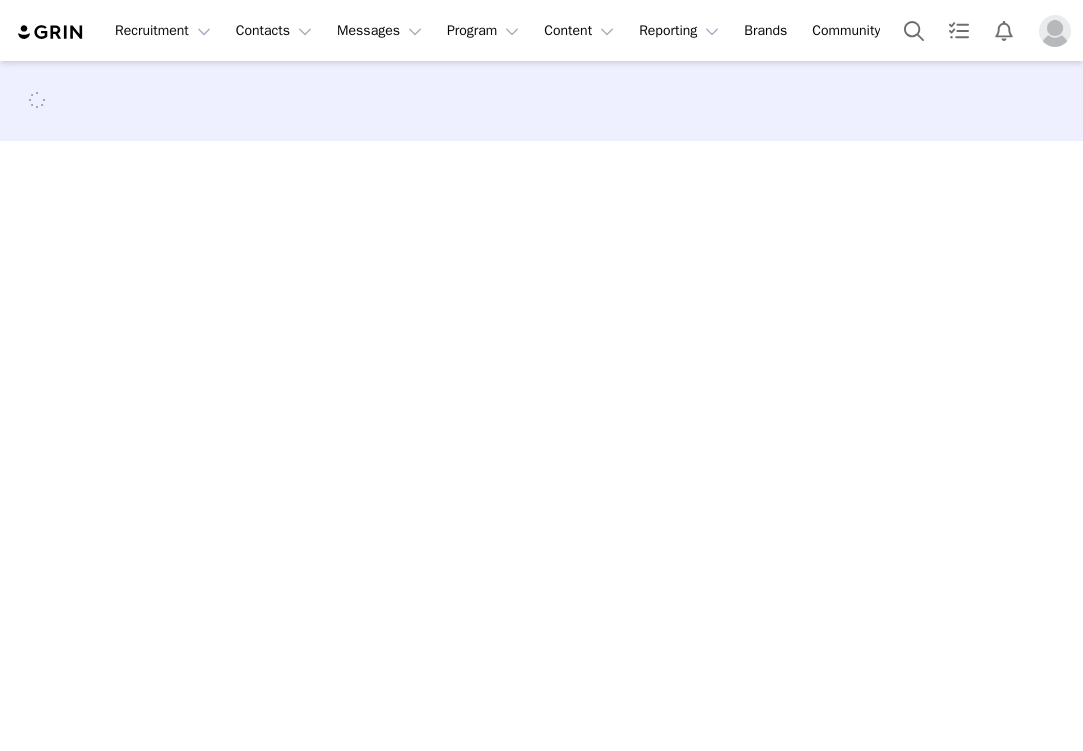 scroll, scrollTop: 0, scrollLeft: 0, axis: both 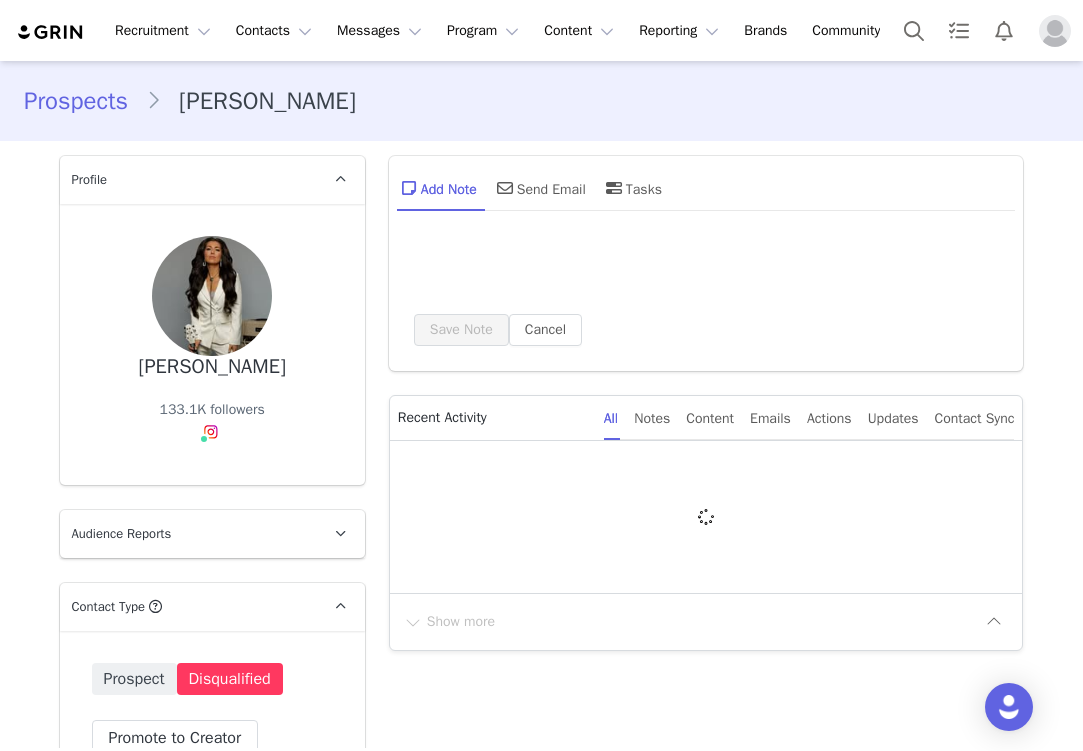 type on "Jessica" 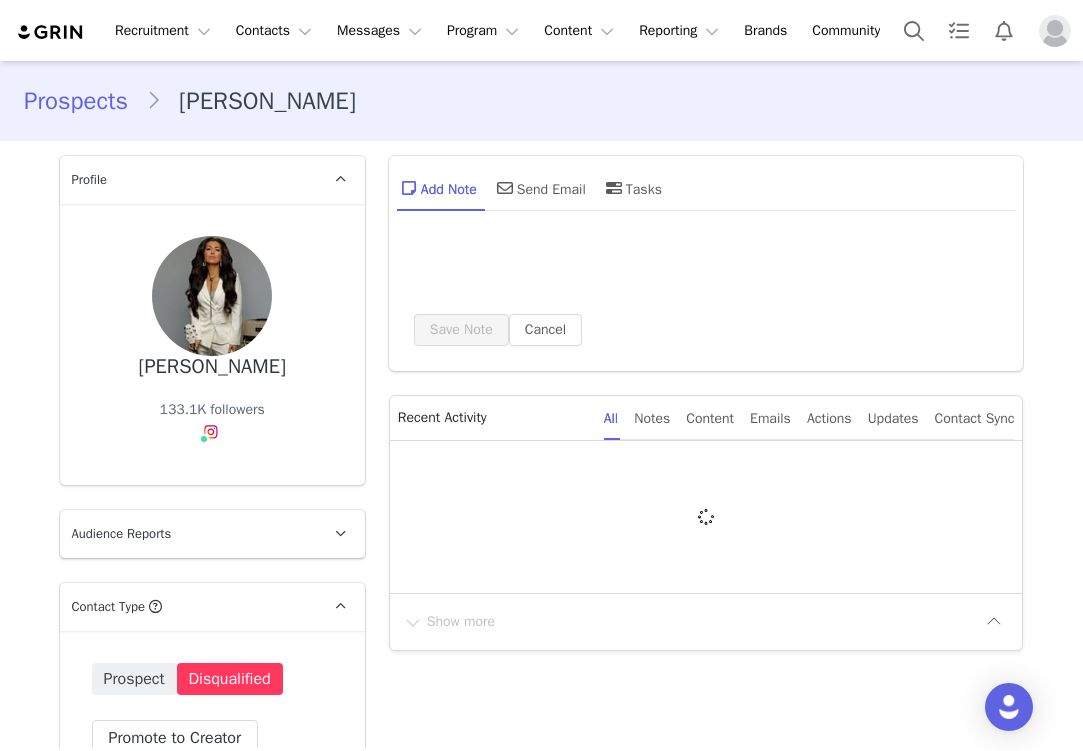 type on "Lynn" 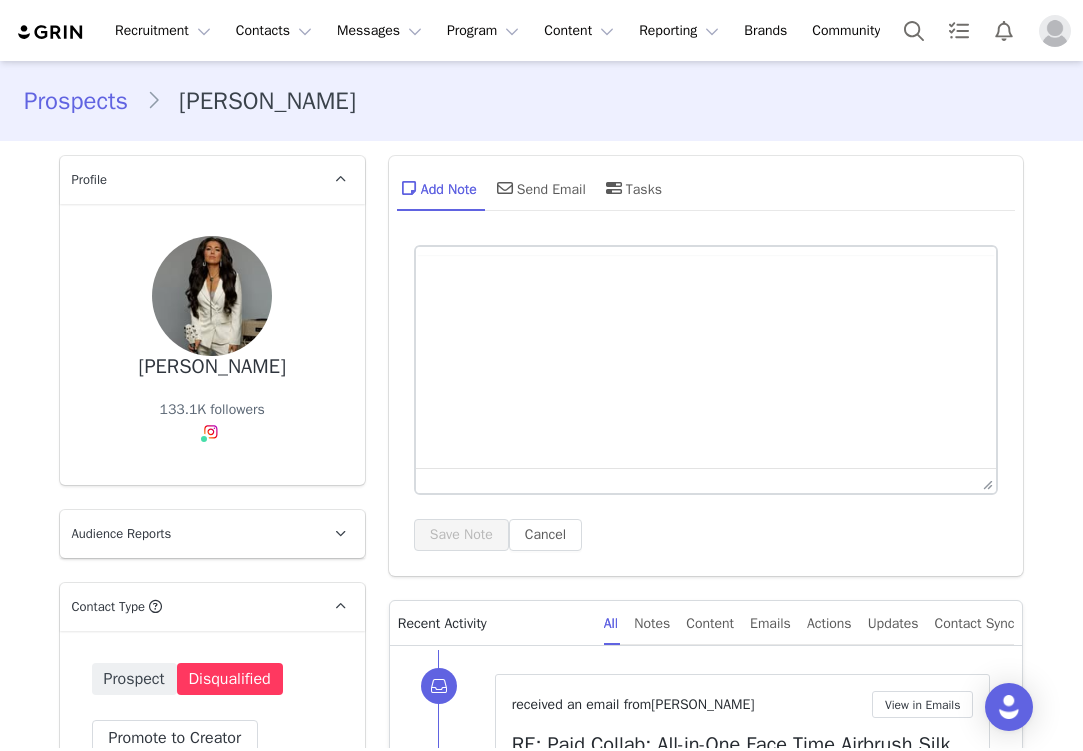 type on "+1 ([GEOGRAPHIC_DATA])" 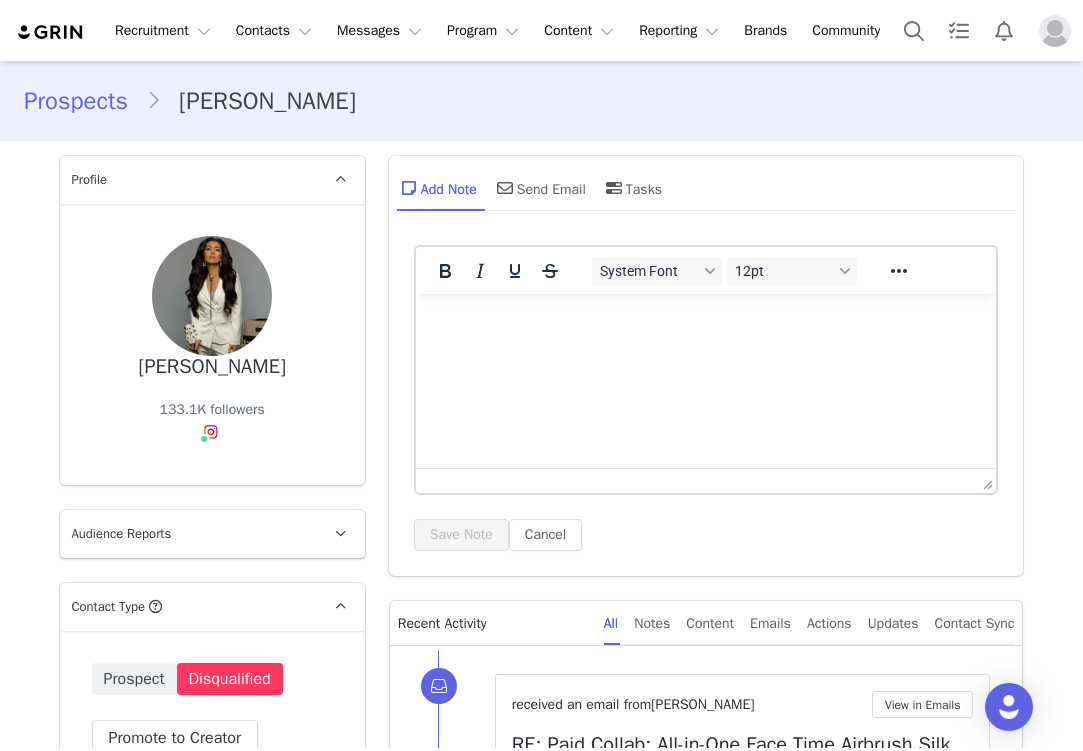 scroll, scrollTop: 481, scrollLeft: 0, axis: vertical 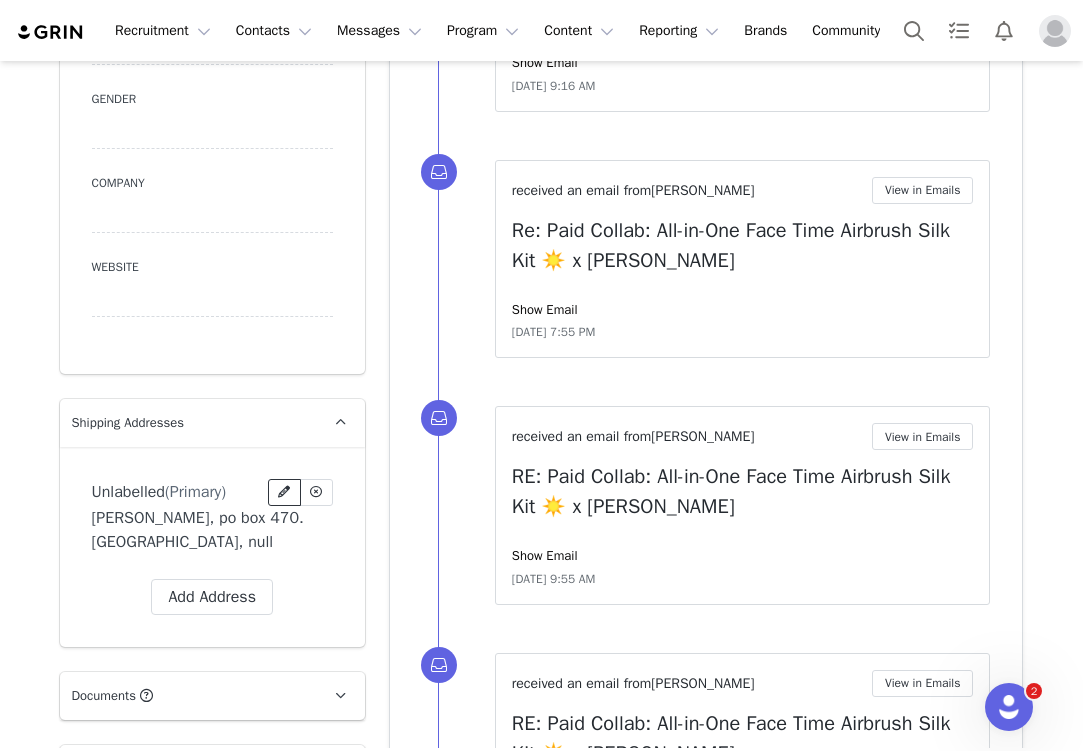 click at bounding box center [284, 492] 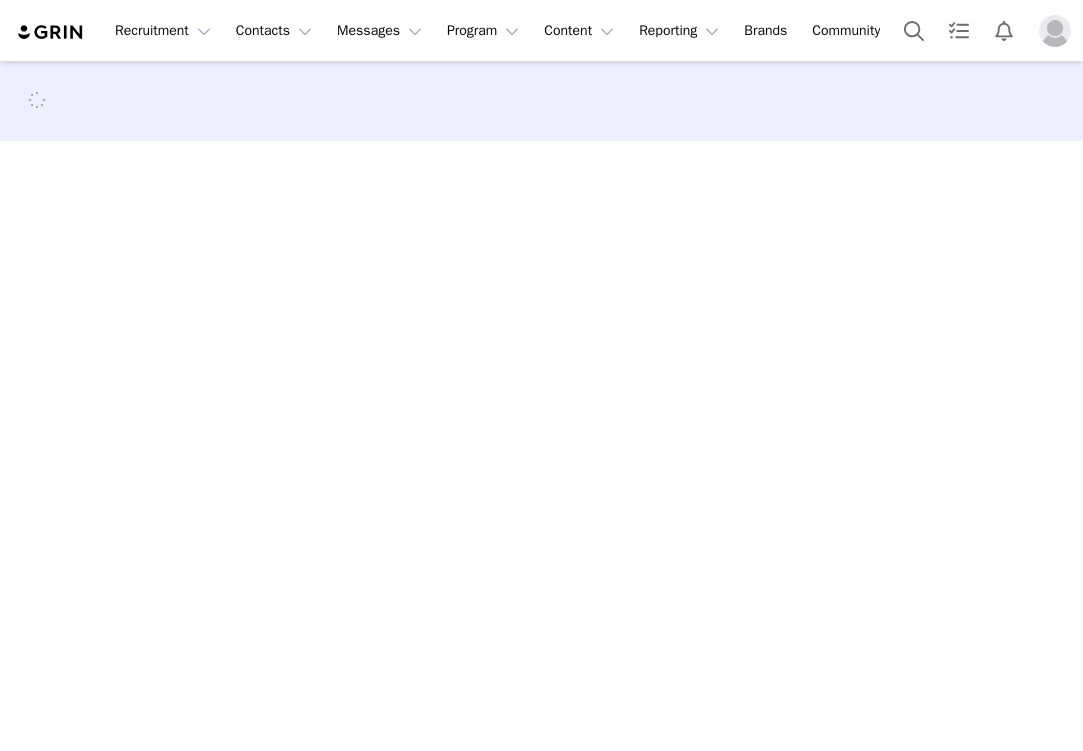 scroll, scrollTop: 0, scrollLeft: 0, axis: both 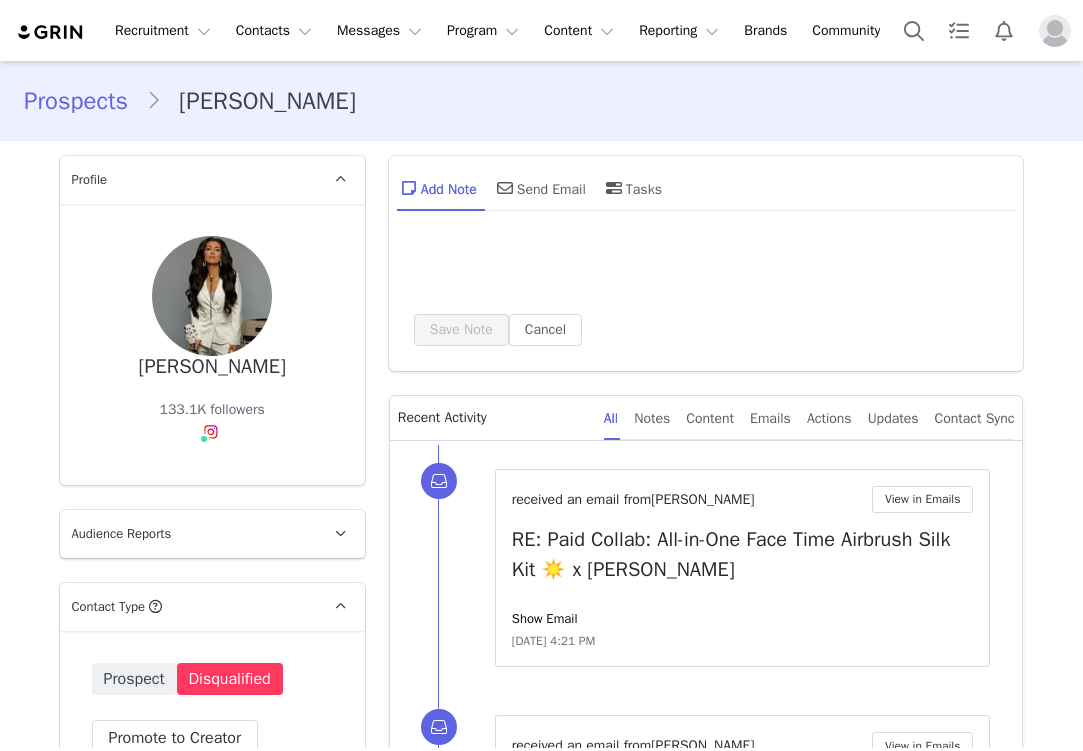 type on "[PERSON_NAME]" 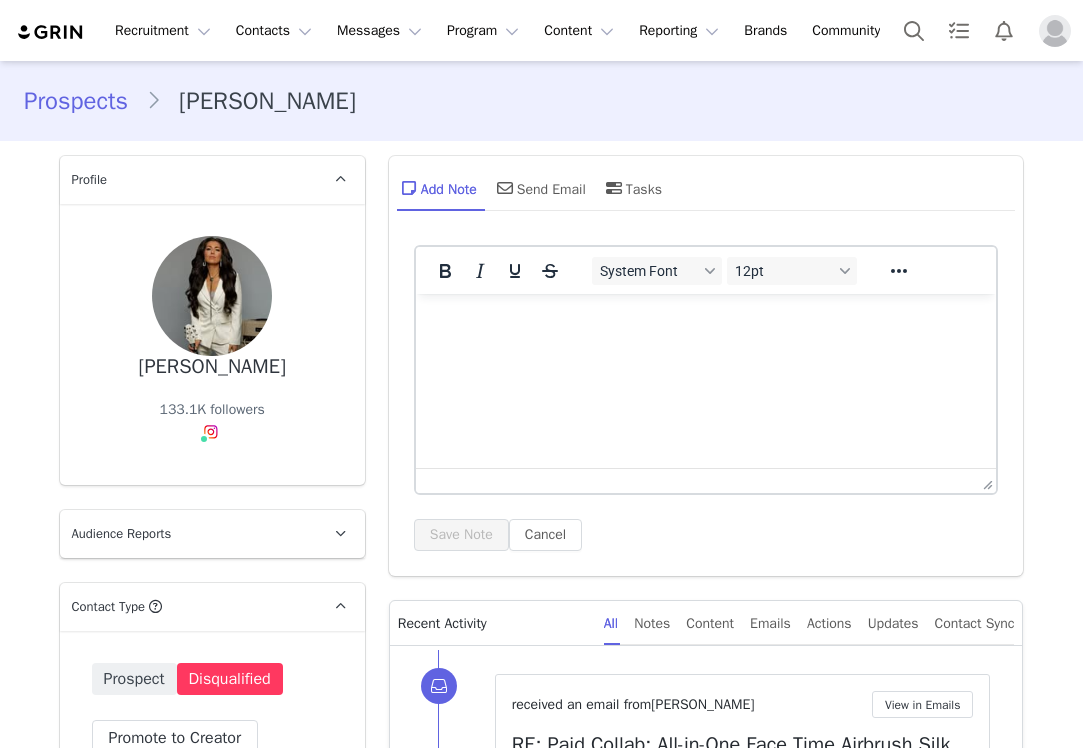 scroll, scrollTop: 0, scrollLeft: 0, axis: both 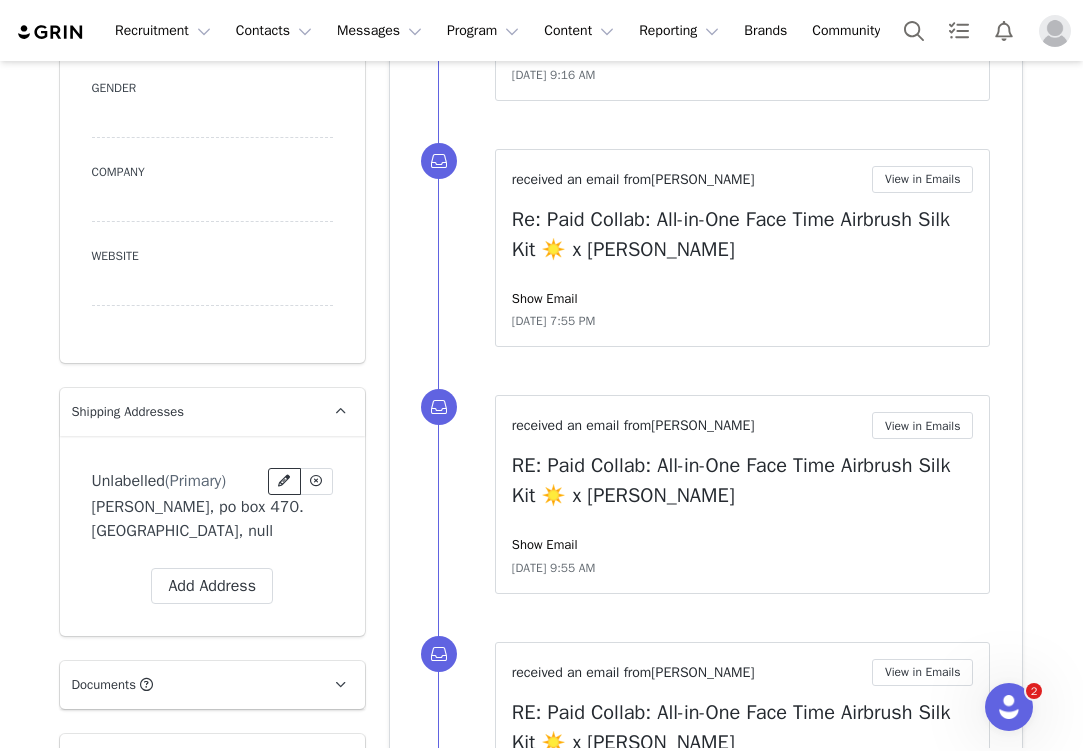 click at bounding box center [284, 481] 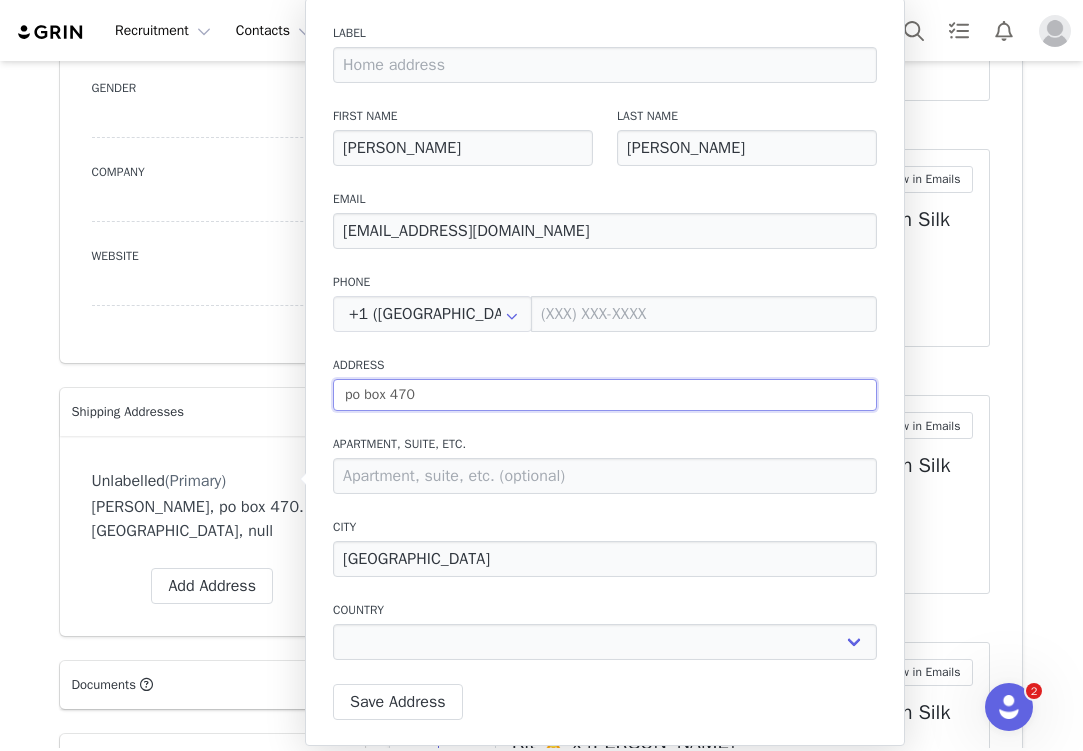 drag, startPoint x: 429, startPoint y: 403, endPoint x: 283, endPoint y: 362, distance: 151.64761 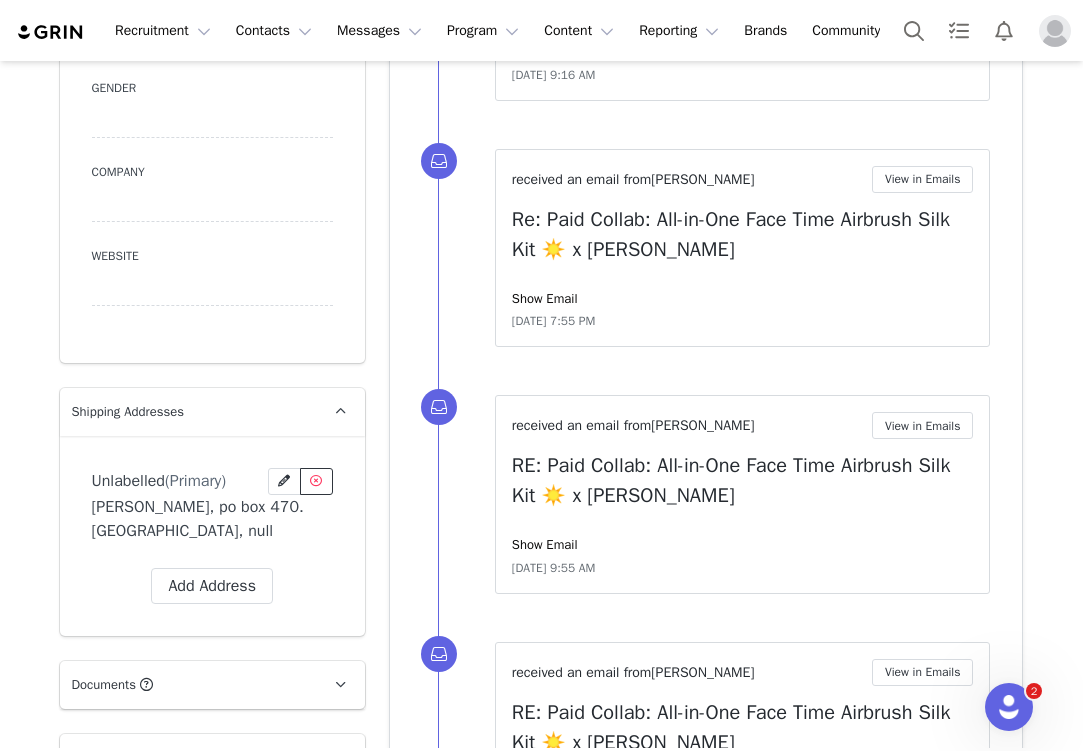 click at bounding box center (316, 481) 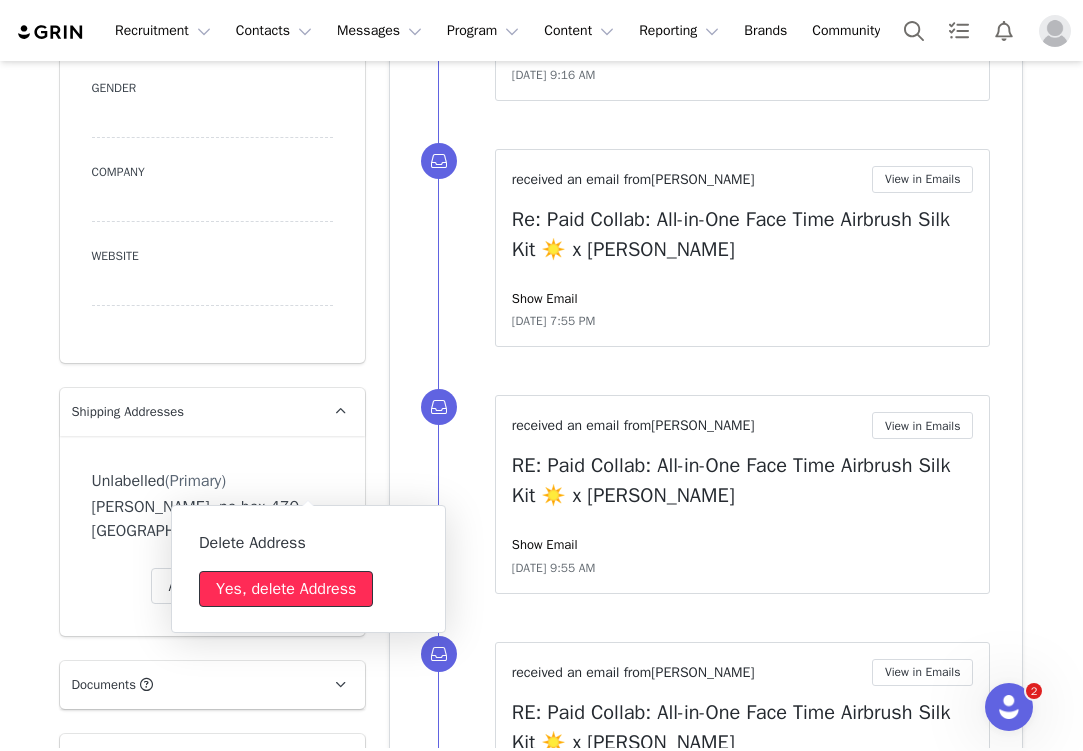 click on "Yes, delete Address" at bounding box center (286, 589) 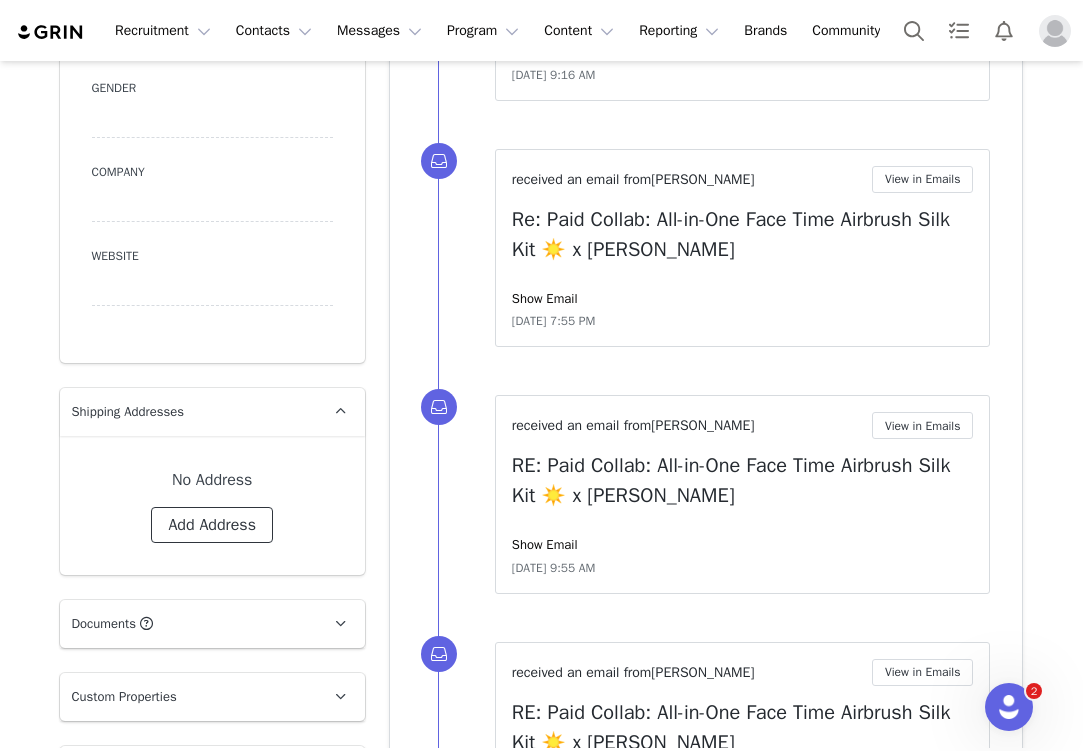 click on "Add Address" at bounding box center [212, 525] 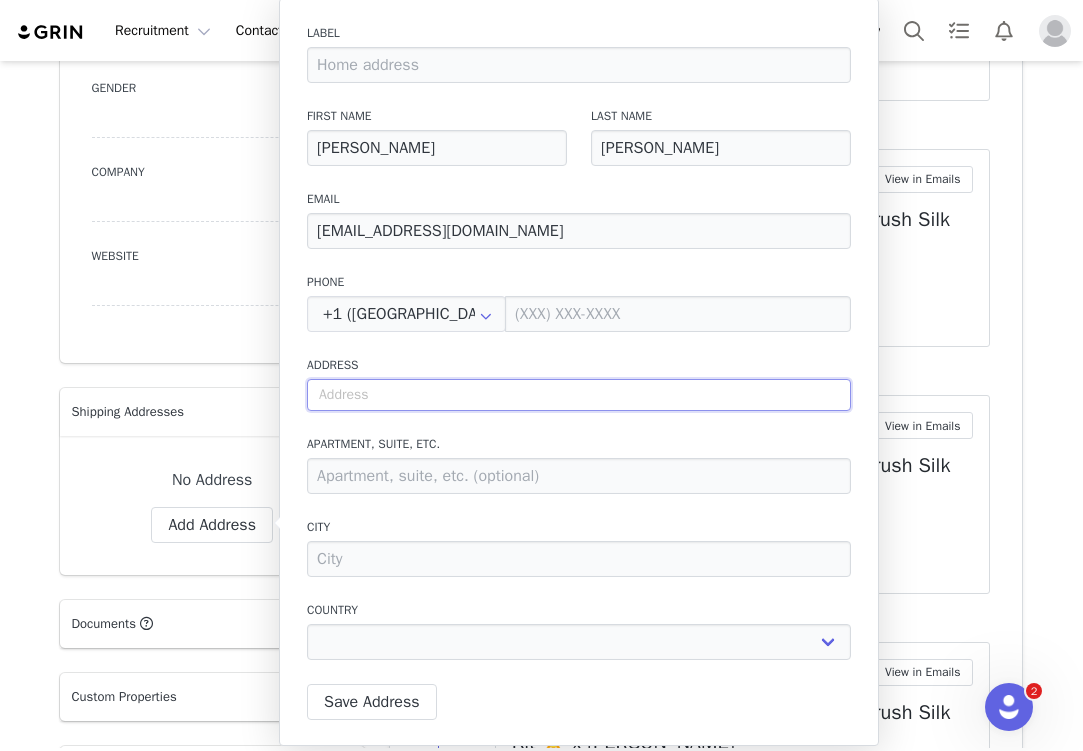 click at bounding box center [579, 395] 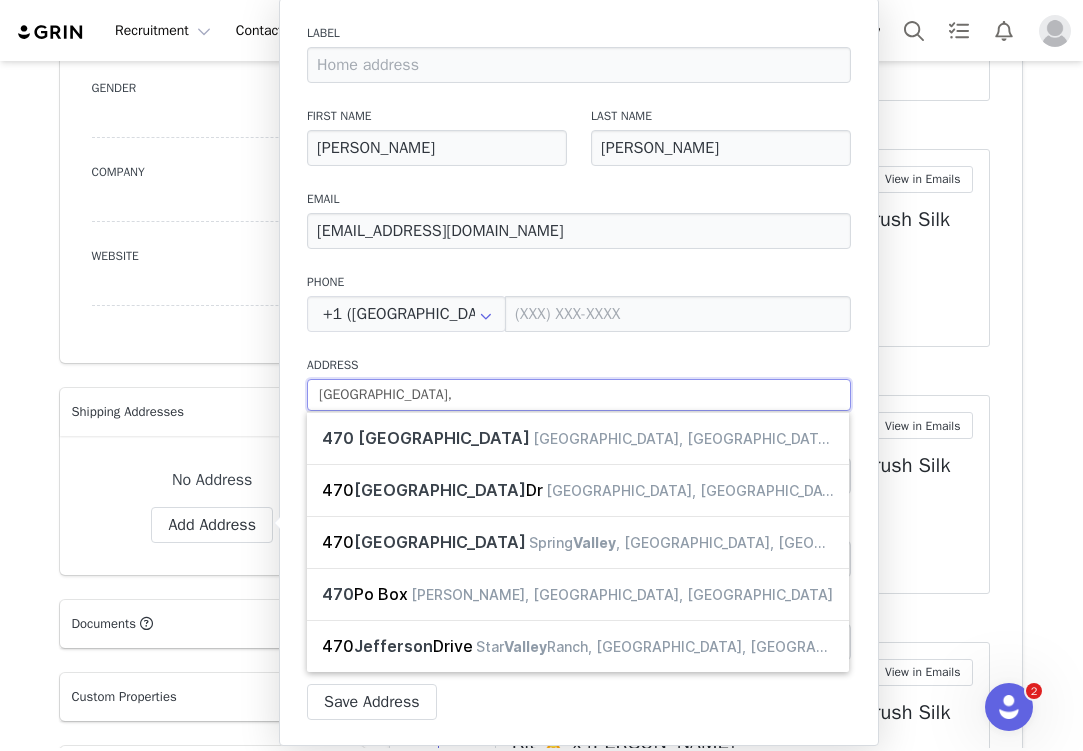 type on "[GEOGRAPHIC_DATA],n" 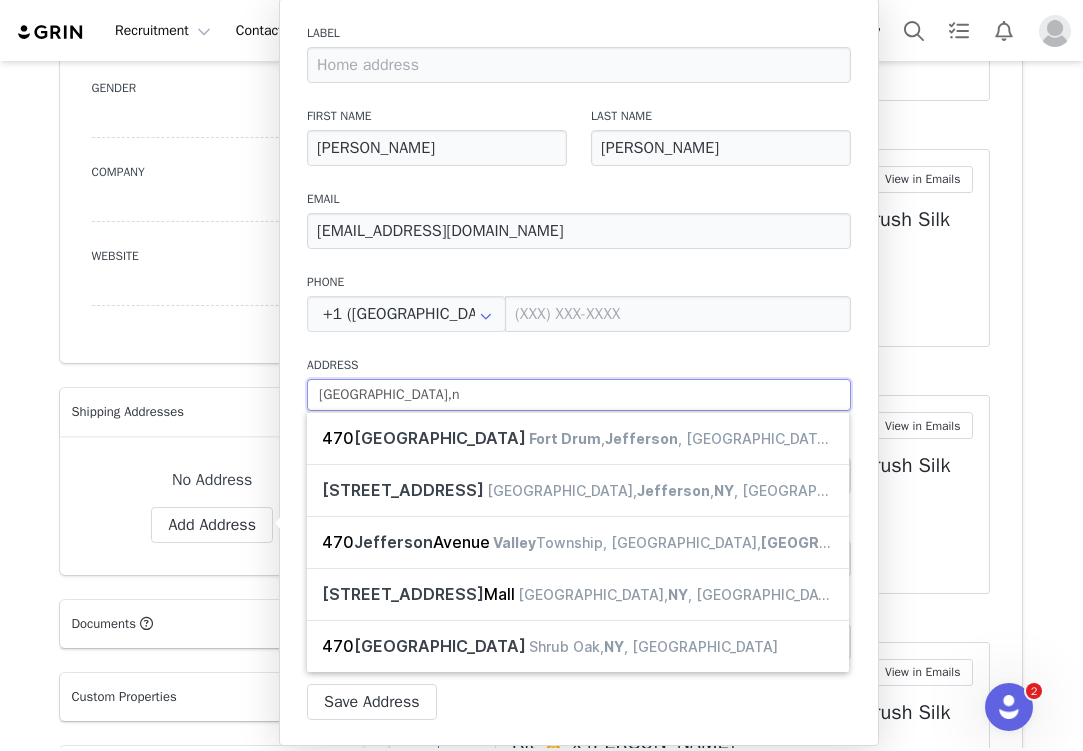 type on "[GEOGRAPHIC_DATA]," 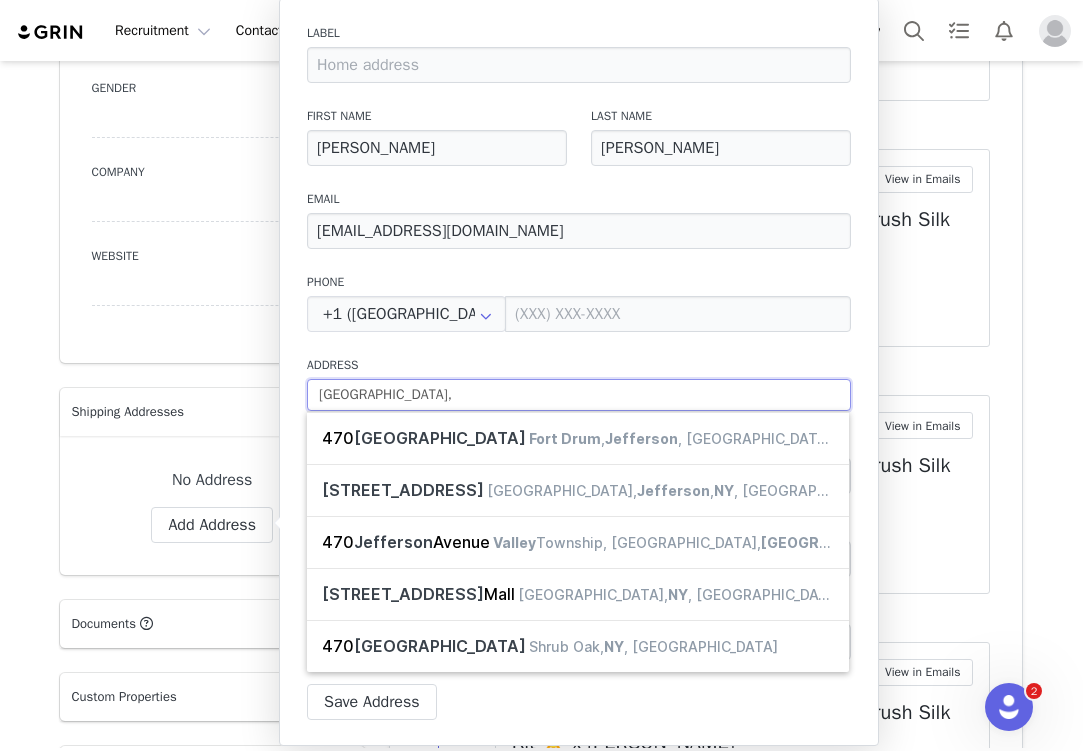 type on "[GEOGRAPHIC_DATA], [GEOGRAPHIC_DATA]" 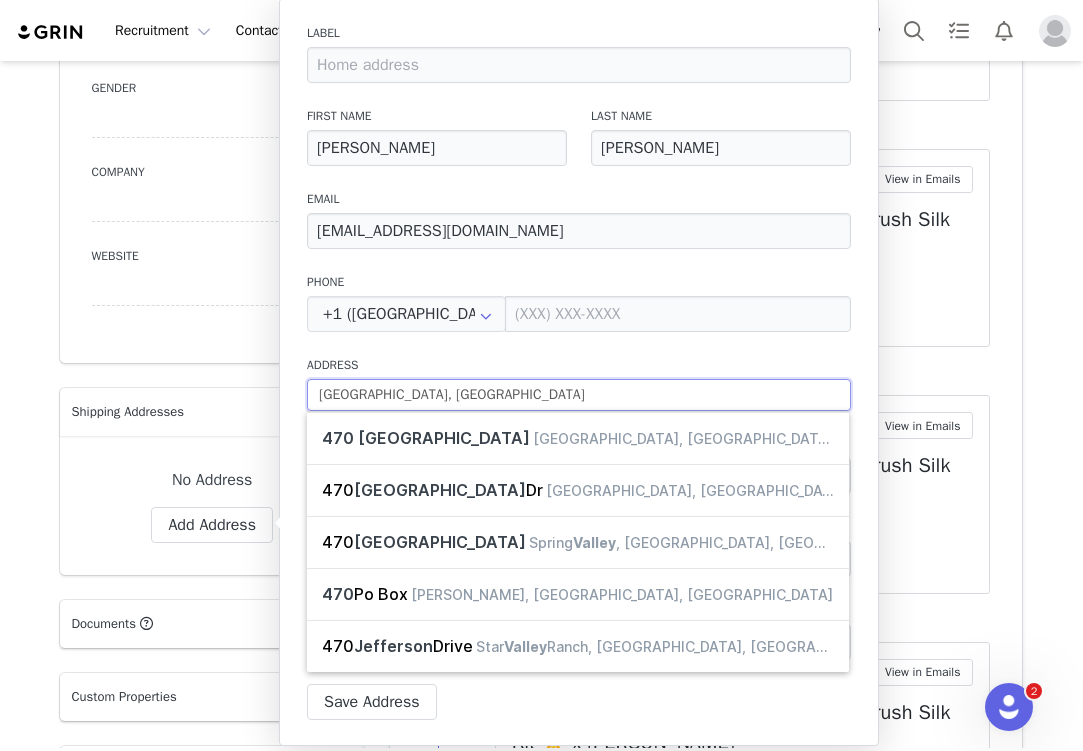 drag, startPoint x: 531, startPoint y: 399, endPoint x: 325, endPoint y: 375, distance: 207.39334 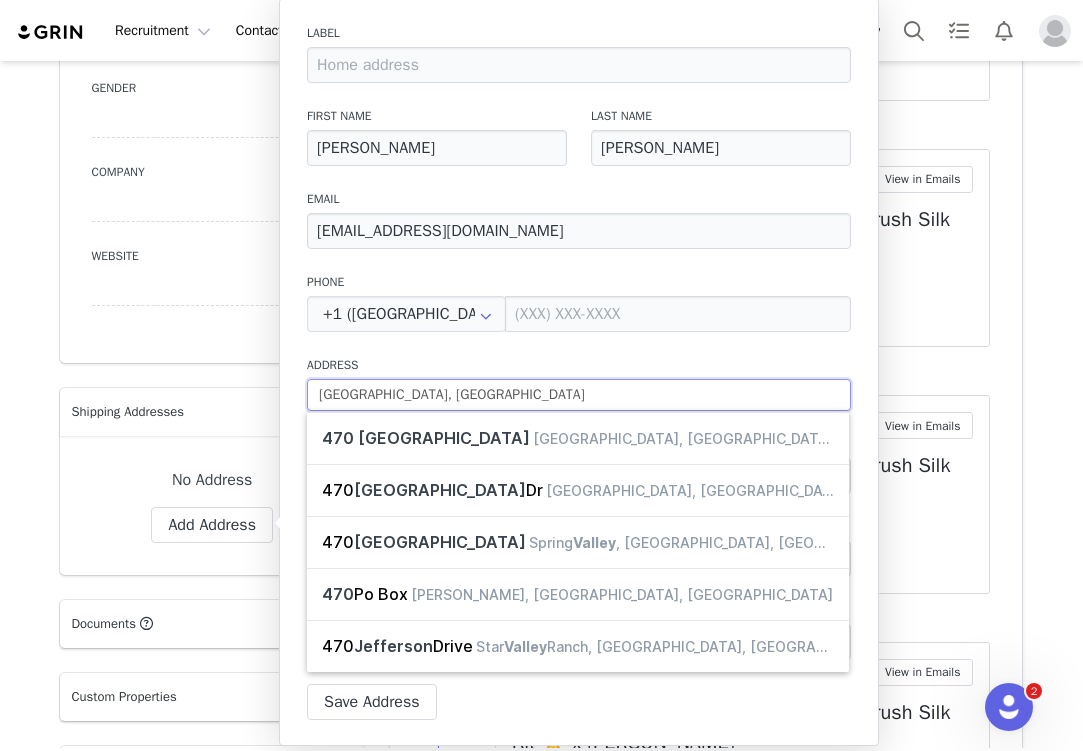 paste on ", [US_STATE], 10535" 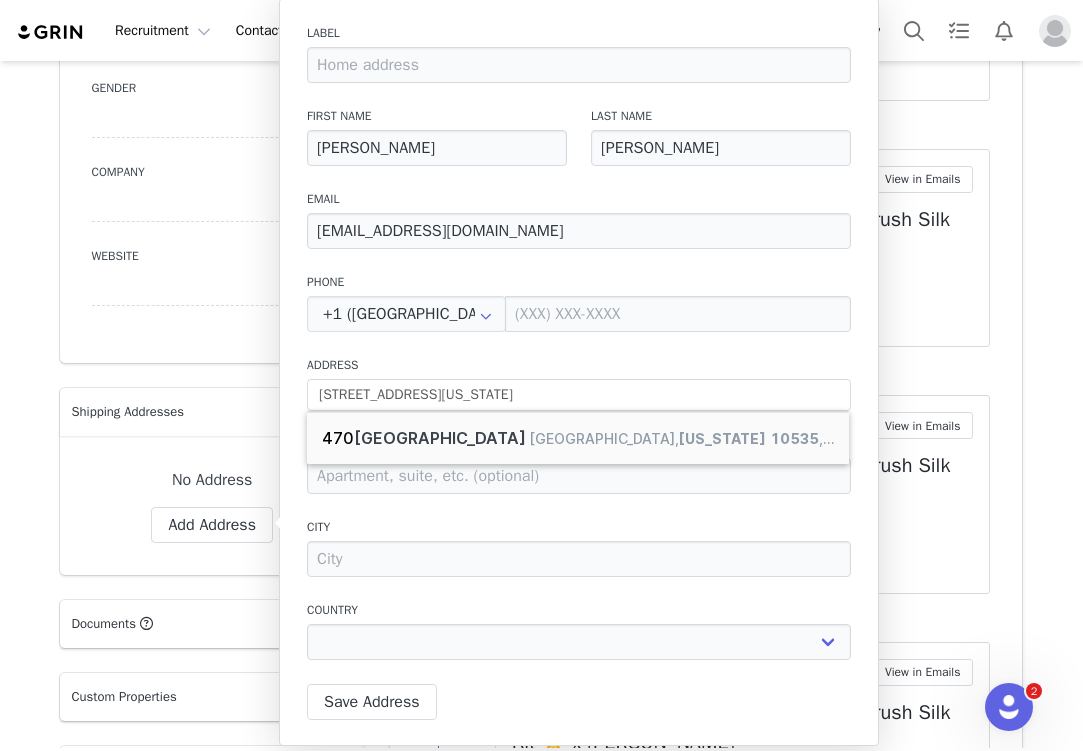 type on "[GEOGRAPHIC_DATA]" 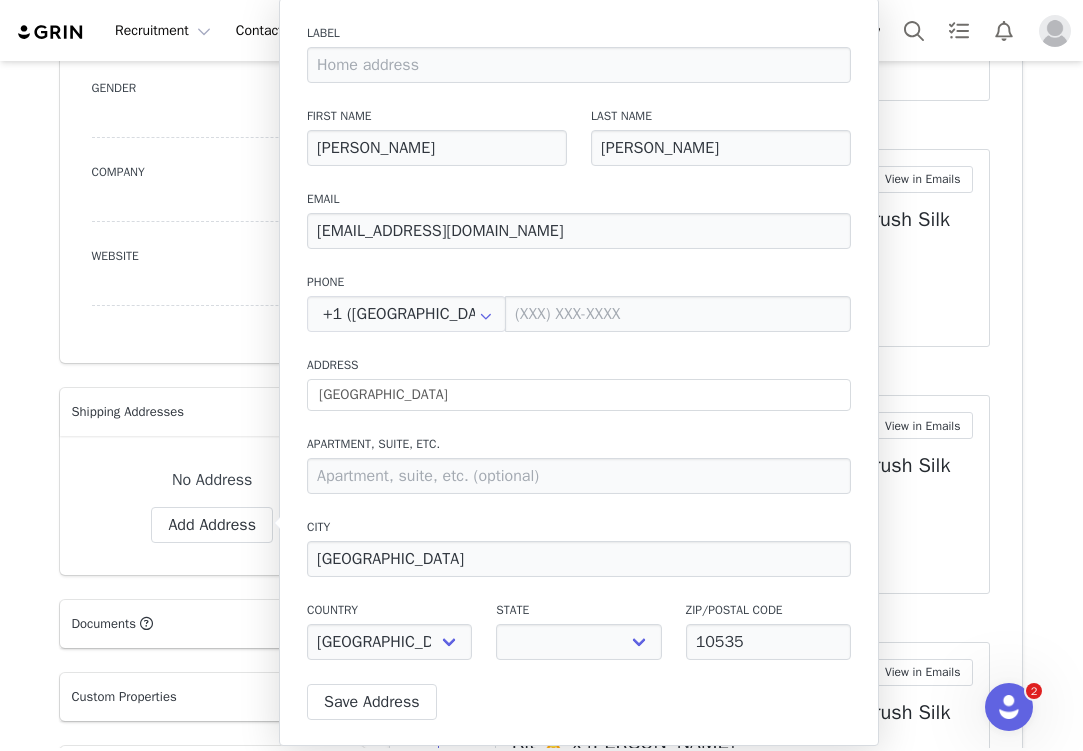 select on "[object Object]" 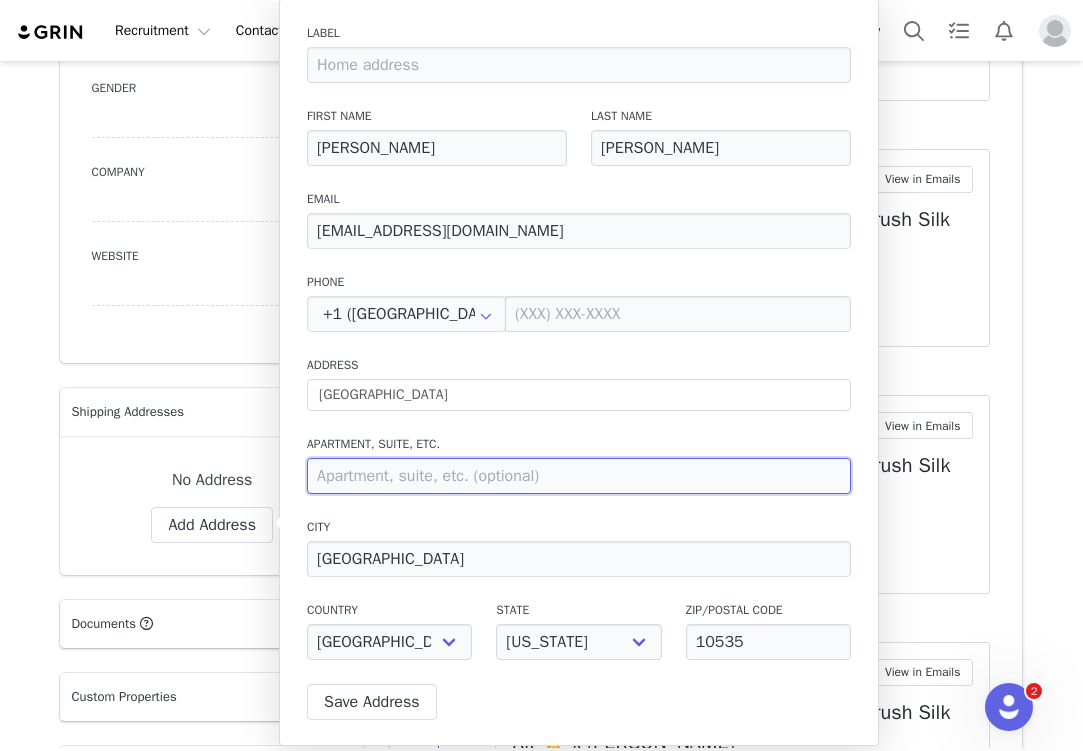 click at bounding box center (579, 476) 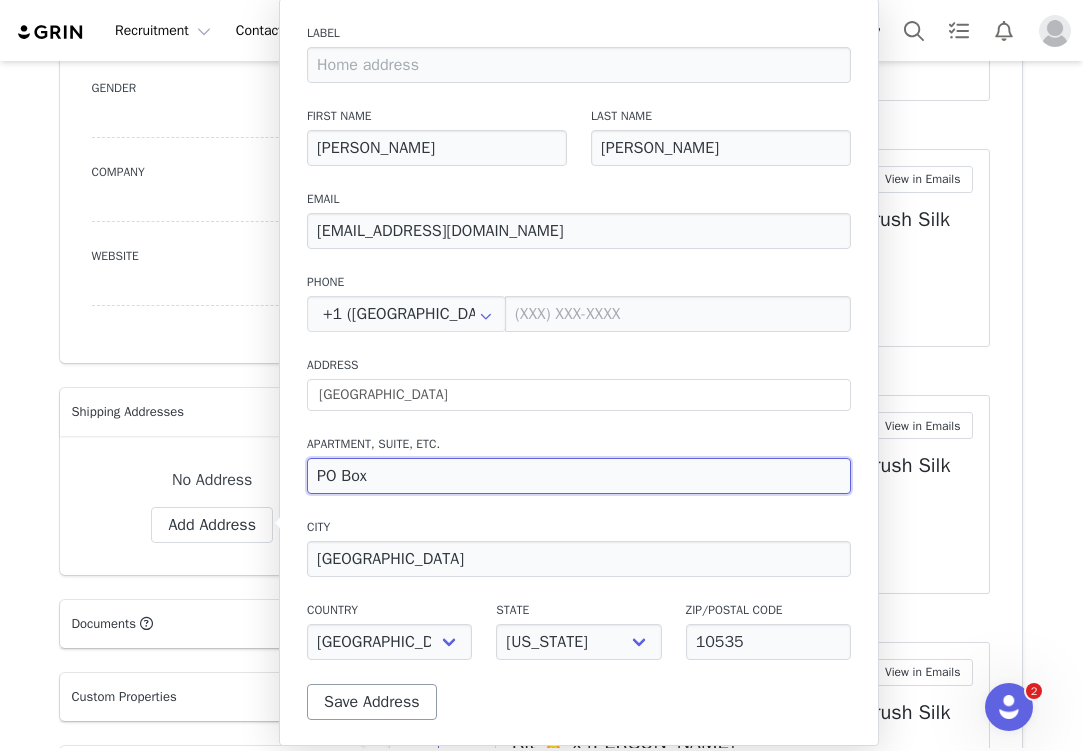 type on "PO Box" 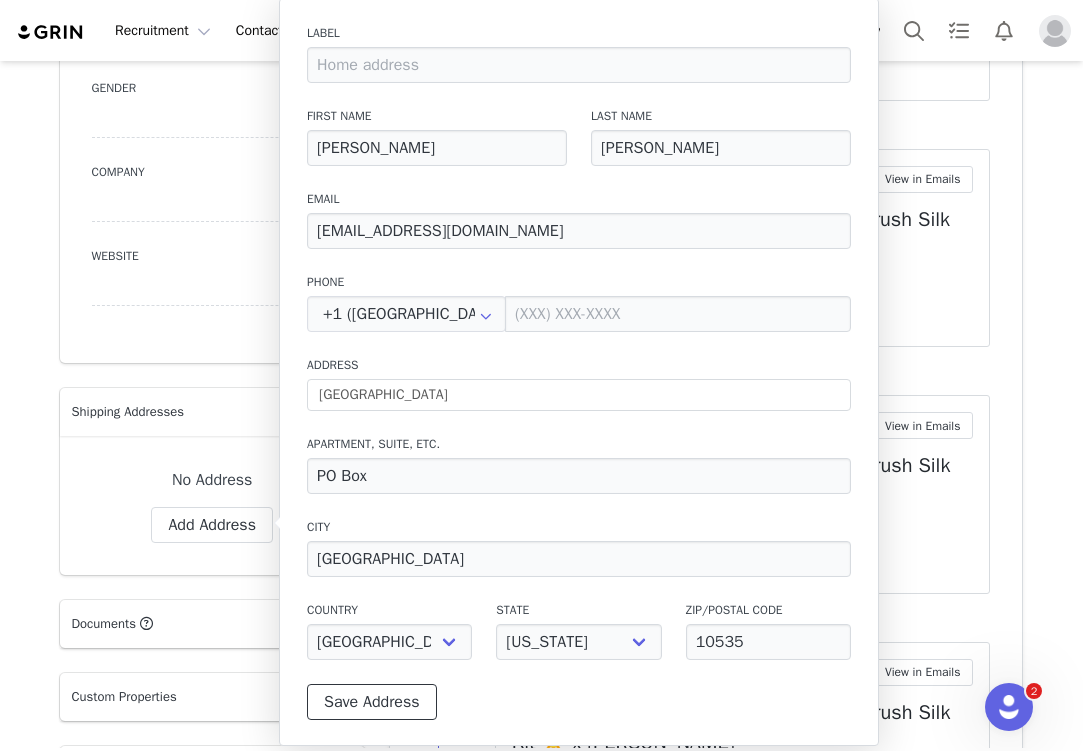 click on "Save Address" at bounding box center (372, 702) 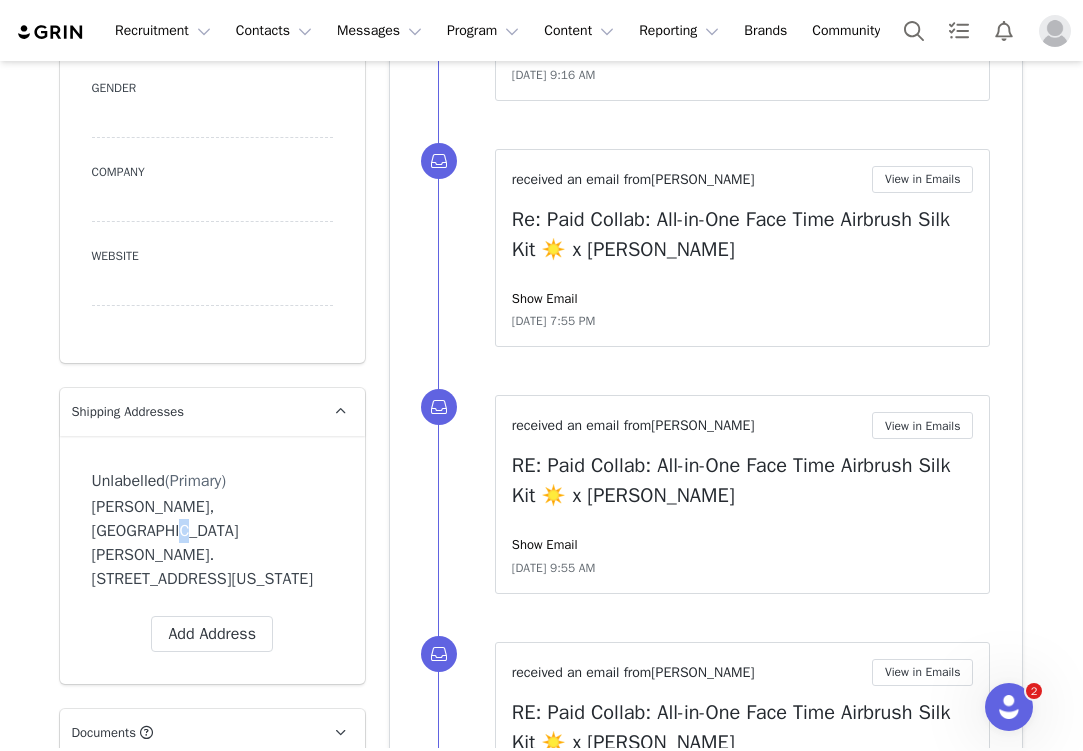 click on "[PERSON_NAME], [GEOGRAPHIC_DATA][PERSON_NAME]. [STREET_ADDRESS][US_STATE]" at bounding box center (212, 543) 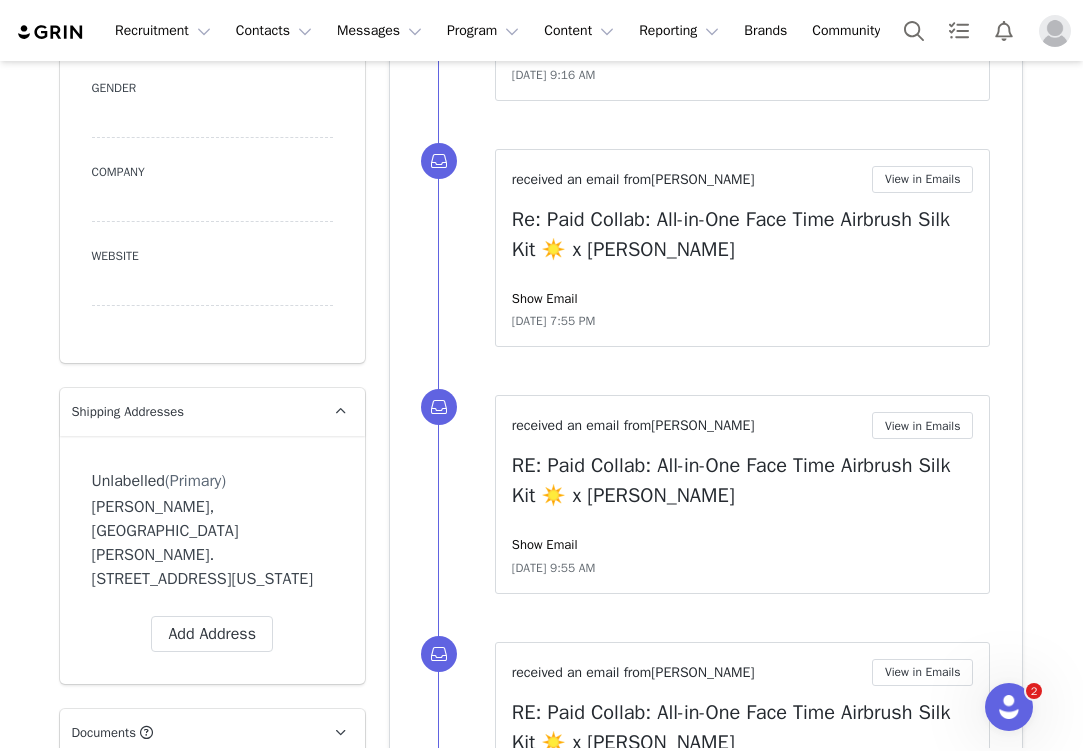 click on "[PERSON_NAME], [GEOGRAPHIC_DATA][PERSON_NAME]. [STREET_ADDRESS][US_STATE]" at bounding box center (212, 543) 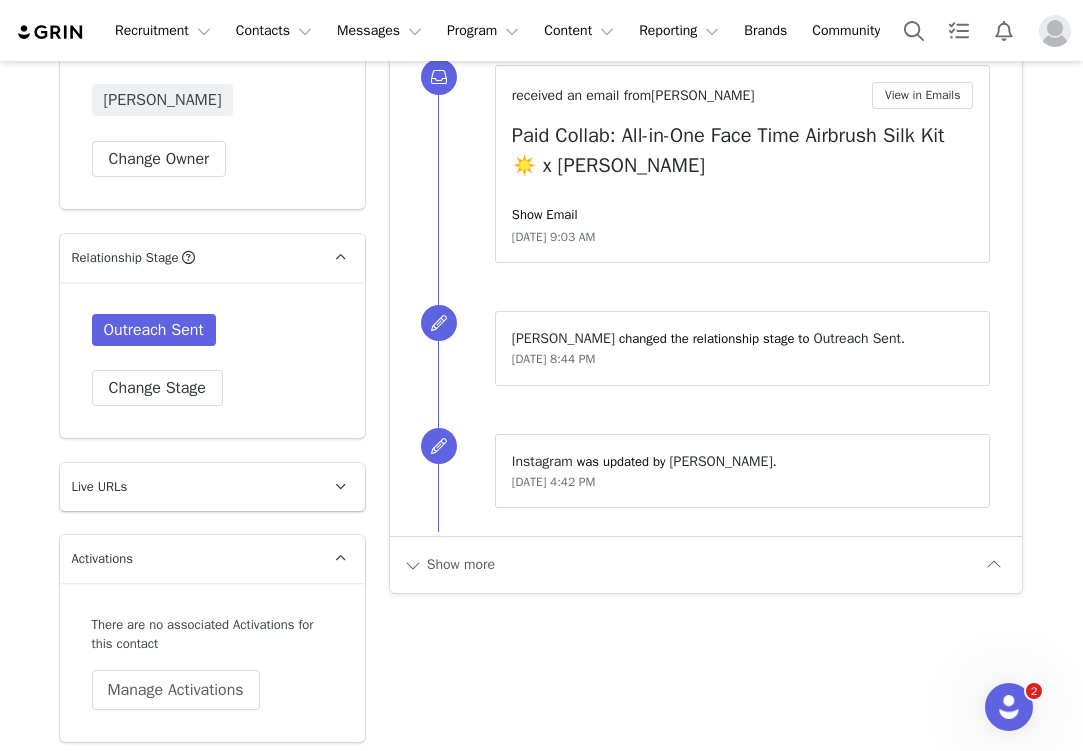 scroll, scrollTop: 2427, scrollLeft: 0, axis: vertical 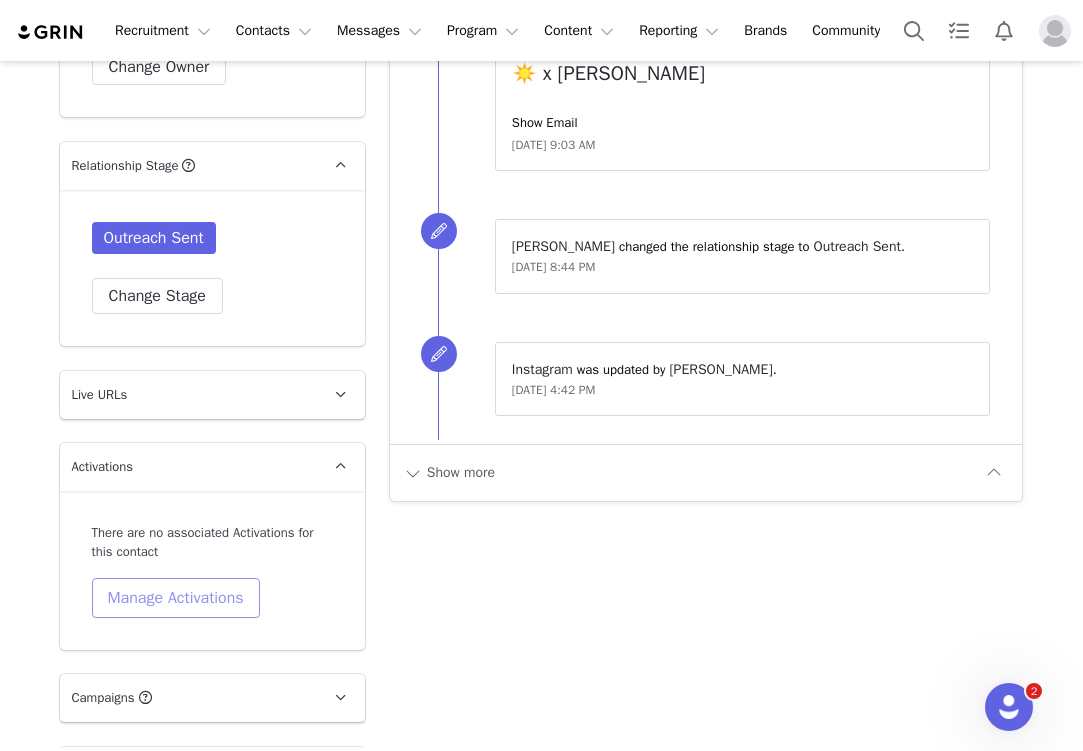 click on "Manage Activations" at bounding box center (176, 598) 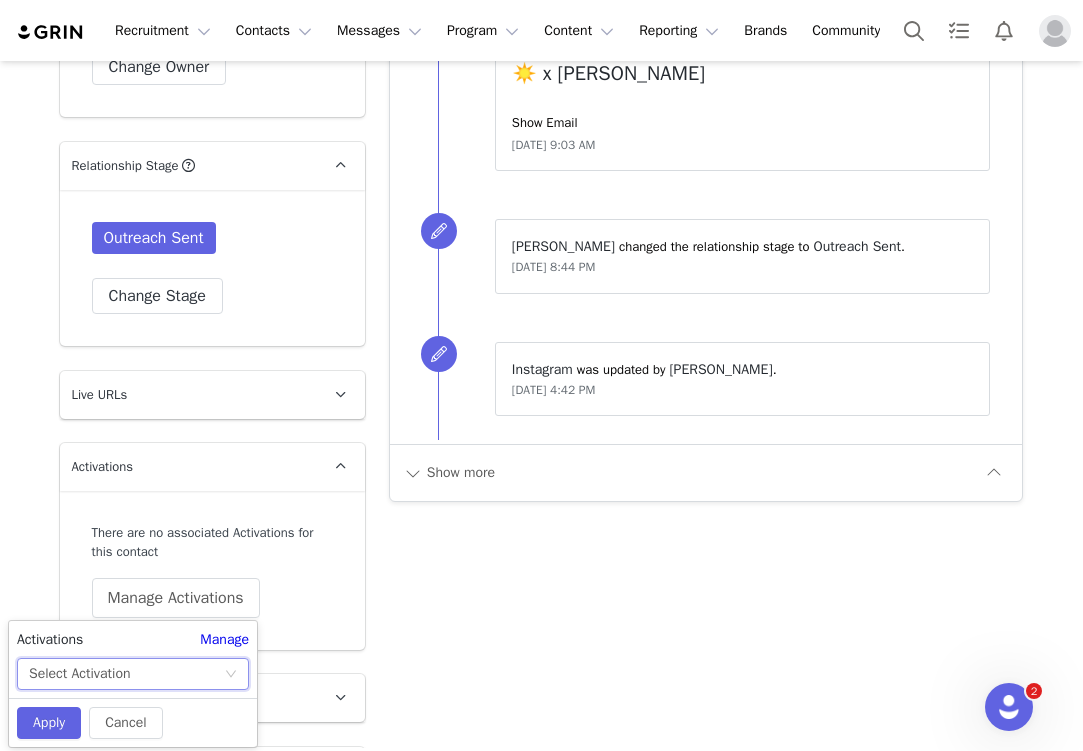 click on "Select Activation" at bounding box center [133, 674] 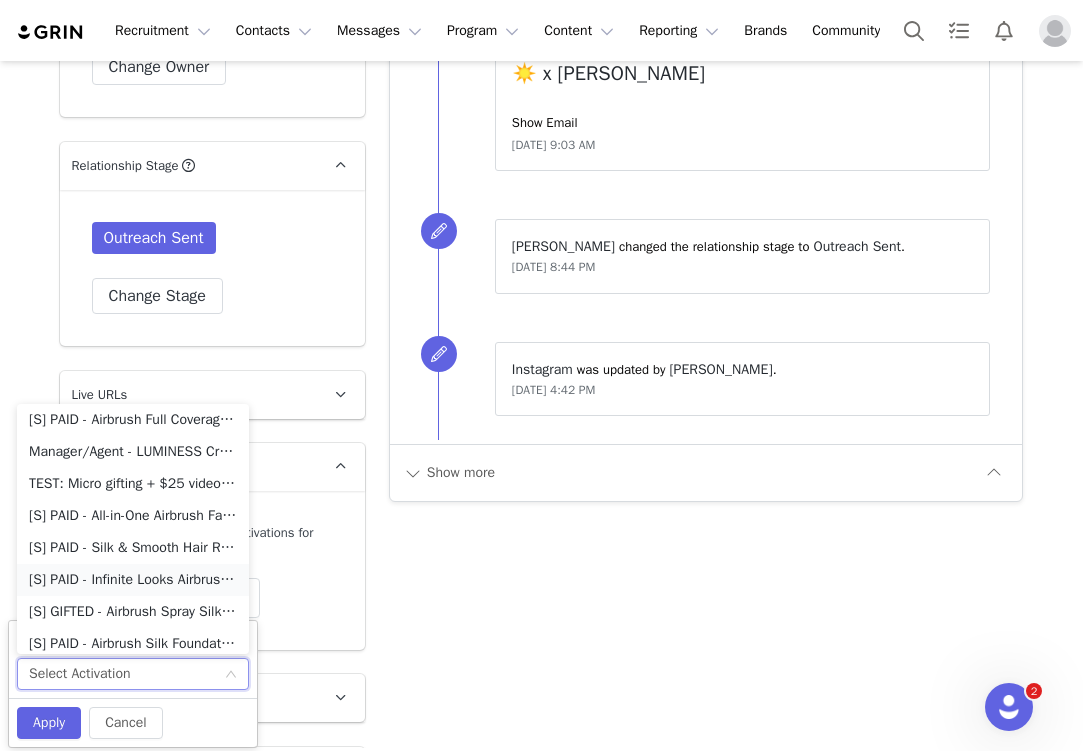 scroll, scrollTop: 14, scrollLeft: 0, axis: vertical 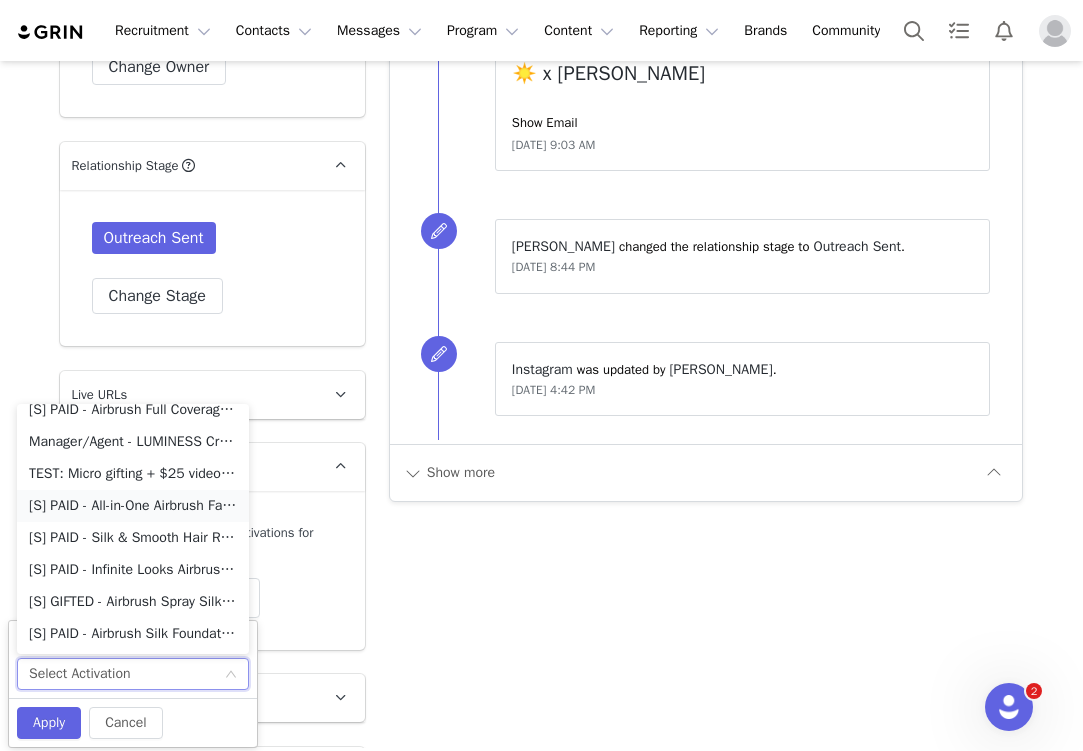 click on "[S] PAID - All-in-One Airbrush Face Time Kit v1" at bounding box center (133, 506) 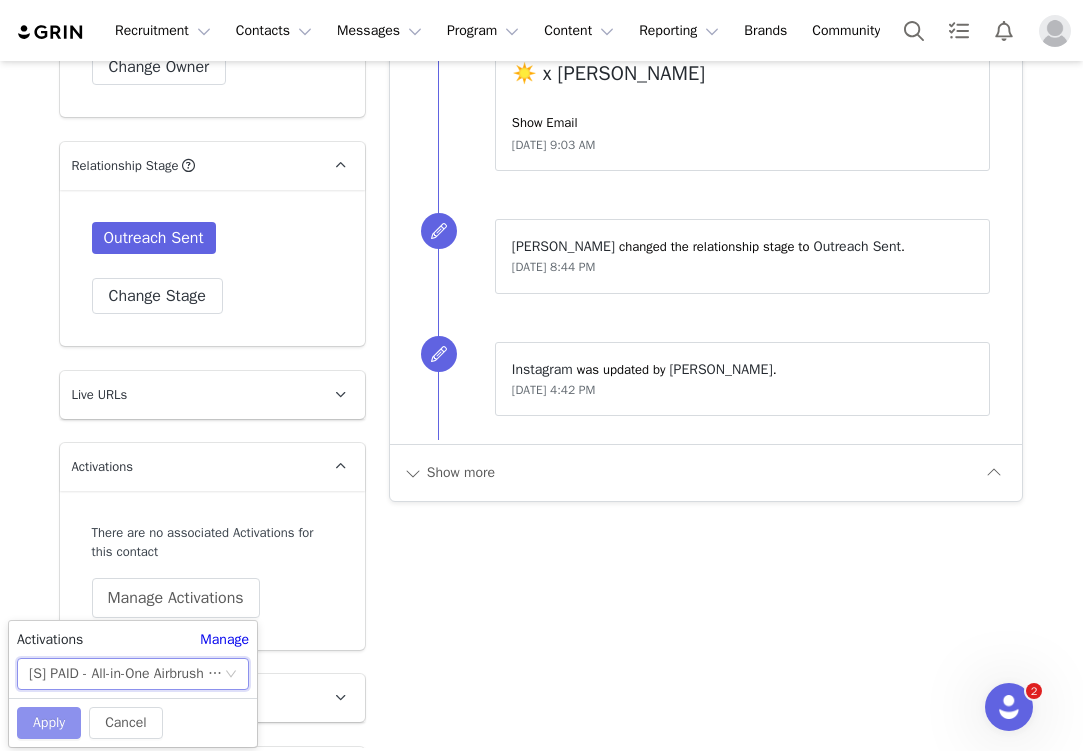 click on "Apply" at bounding box center (49, 723) 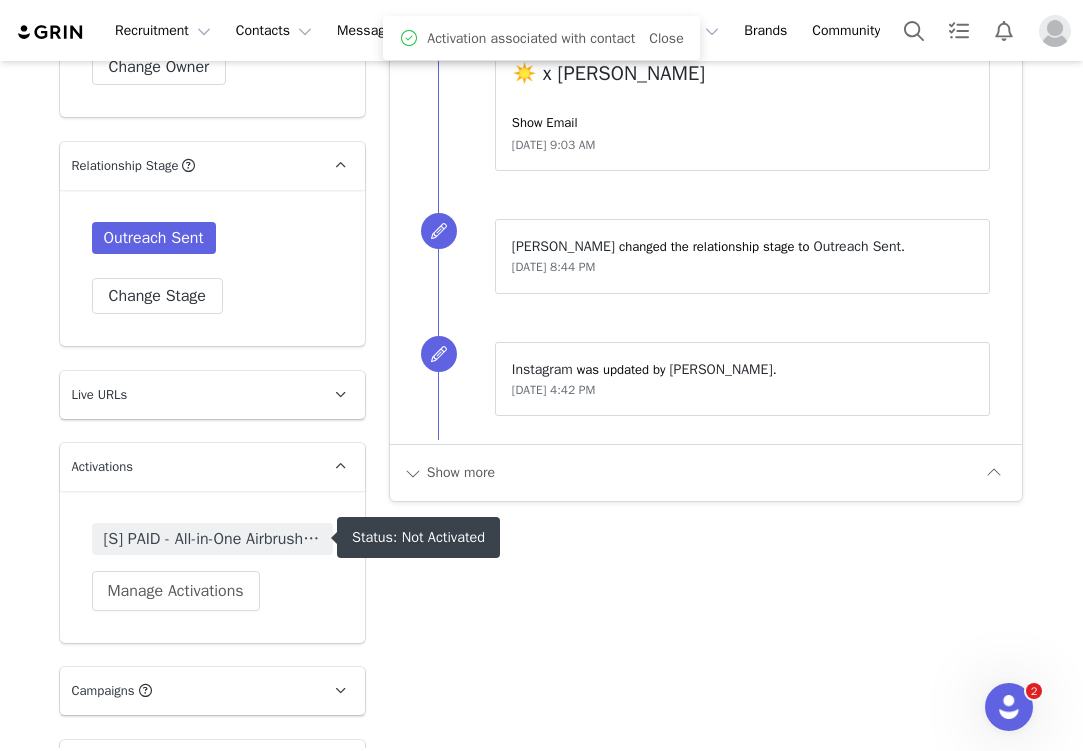 click on "[S] PAID - All-in-One Airbrush Face Time Kit v1" at bounding box center [212, 539] 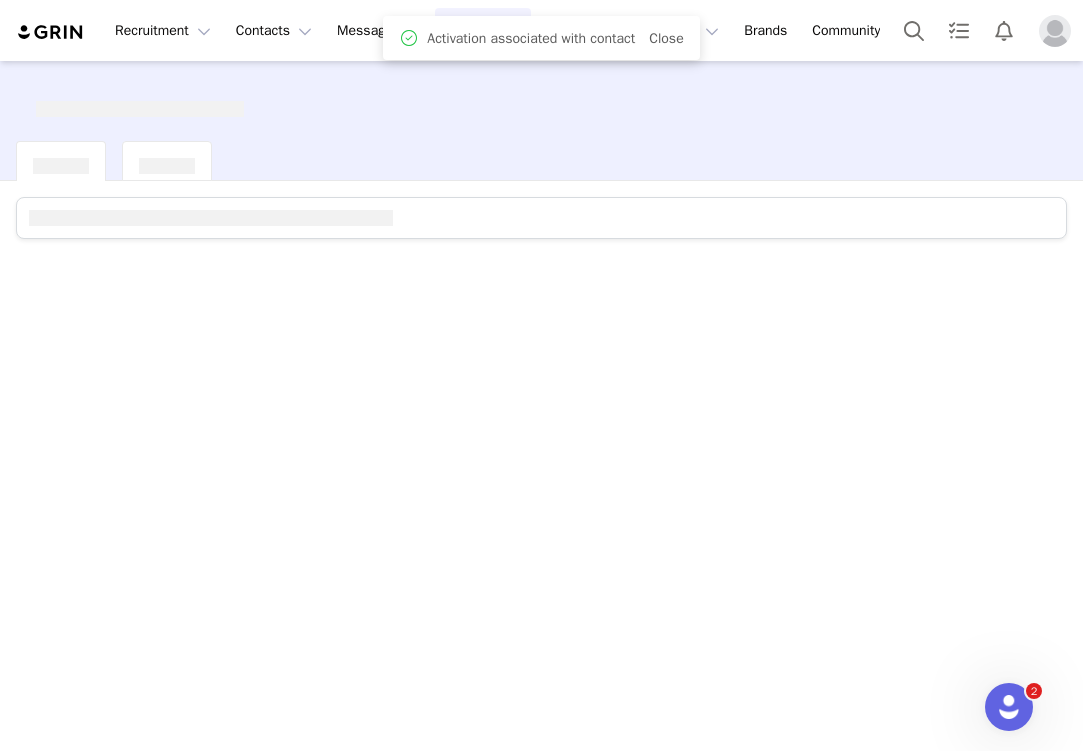 scroll, scrollTop: 0, scrollLeft: 0, axis: both 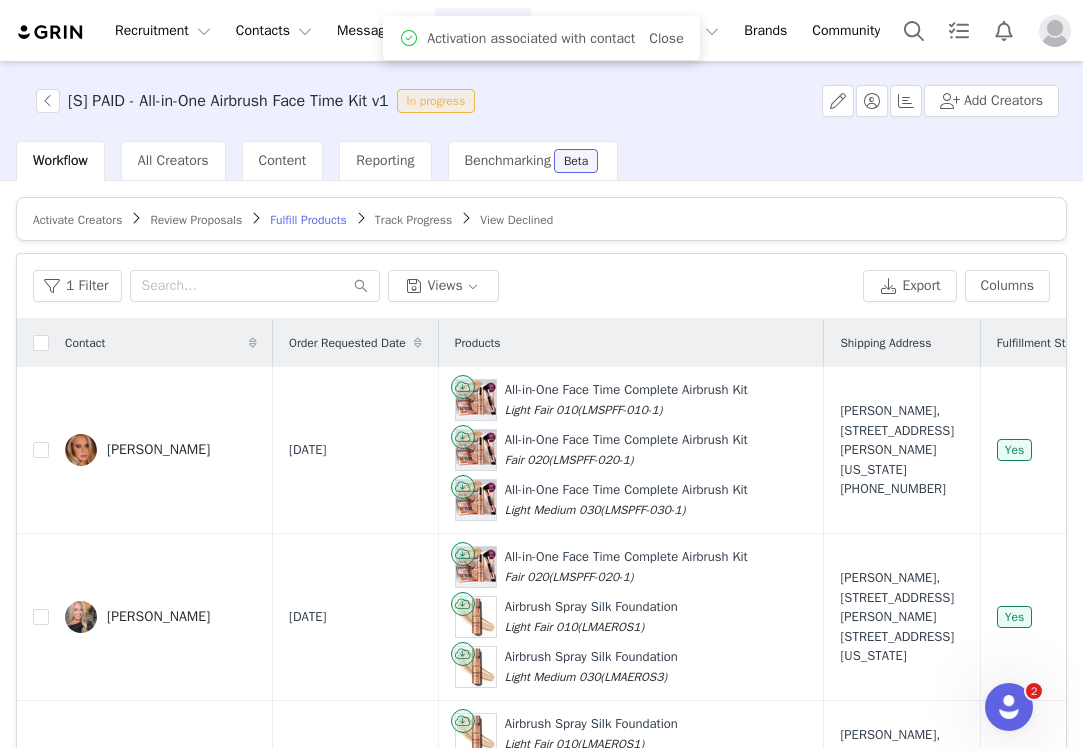 click on "Activate Creators" at bounding box center (77, 220) 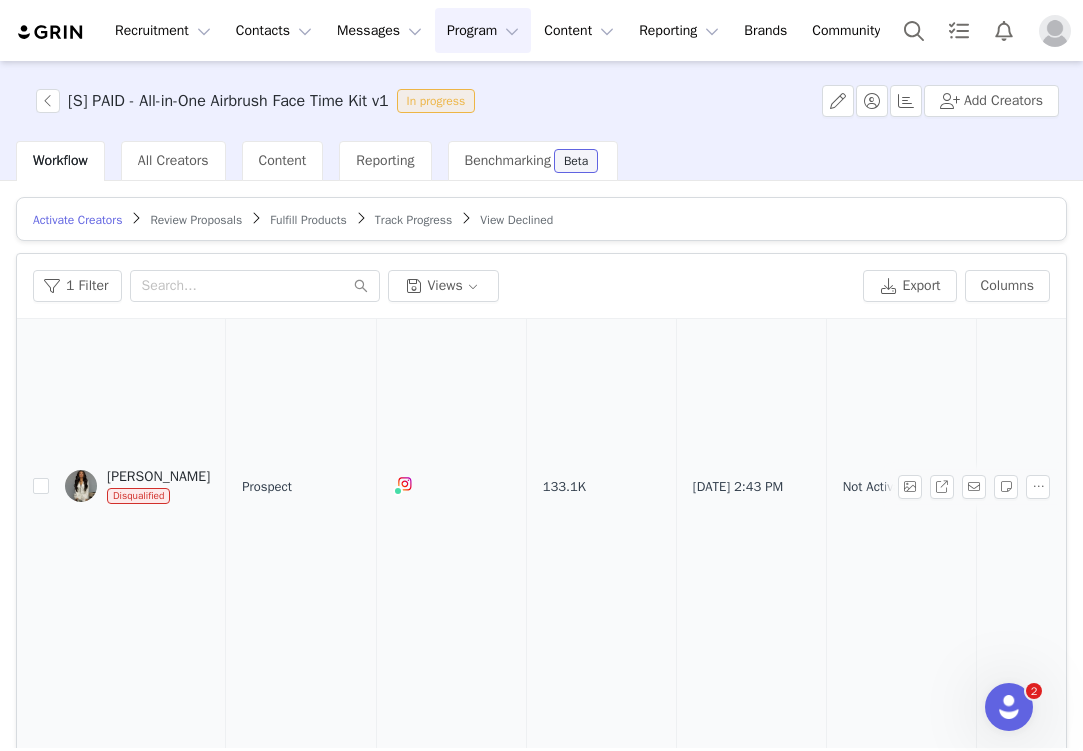 scroll, scrollTop: 208, scrollLeft: 0, axis: vertical 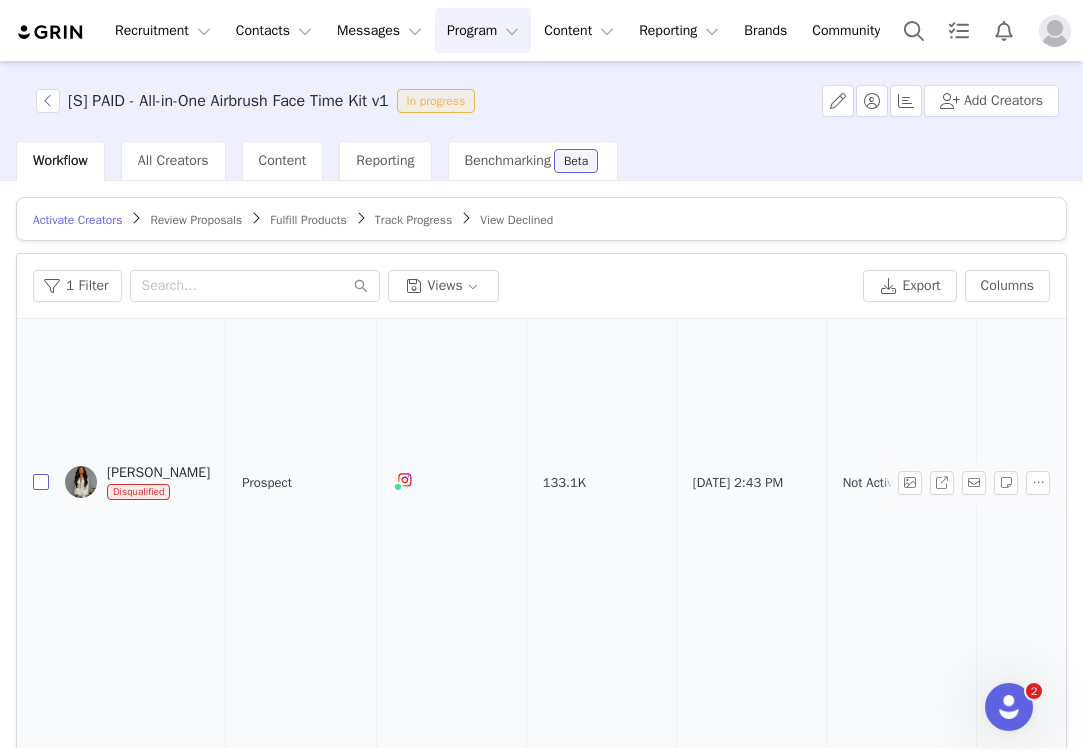 click at bounding box center (41, 482) 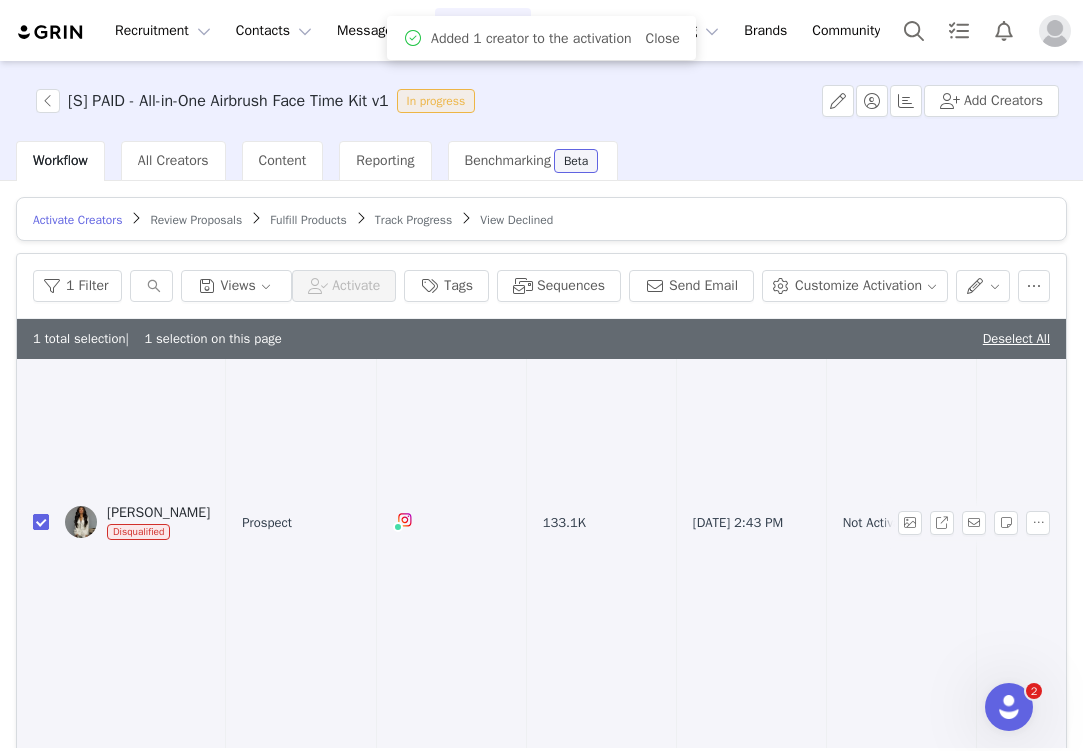 scroll, scrollTop: 0, scrollLeft: 0, axis: both 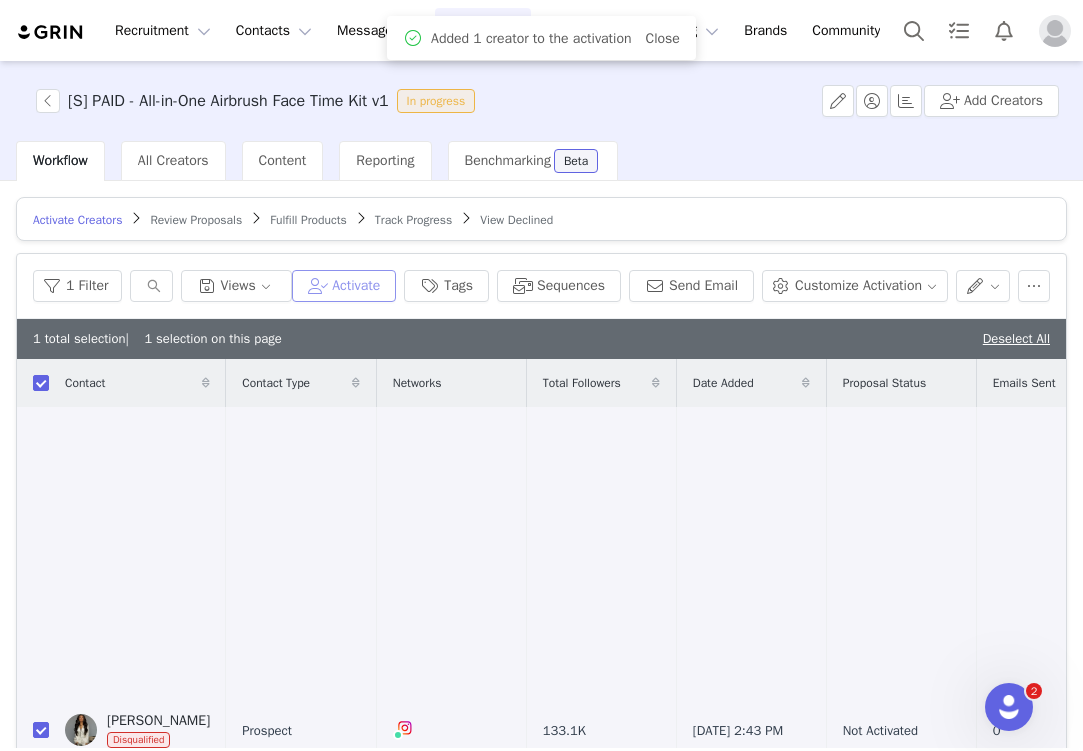 click on "Activate" at bounding box center [344, 286] 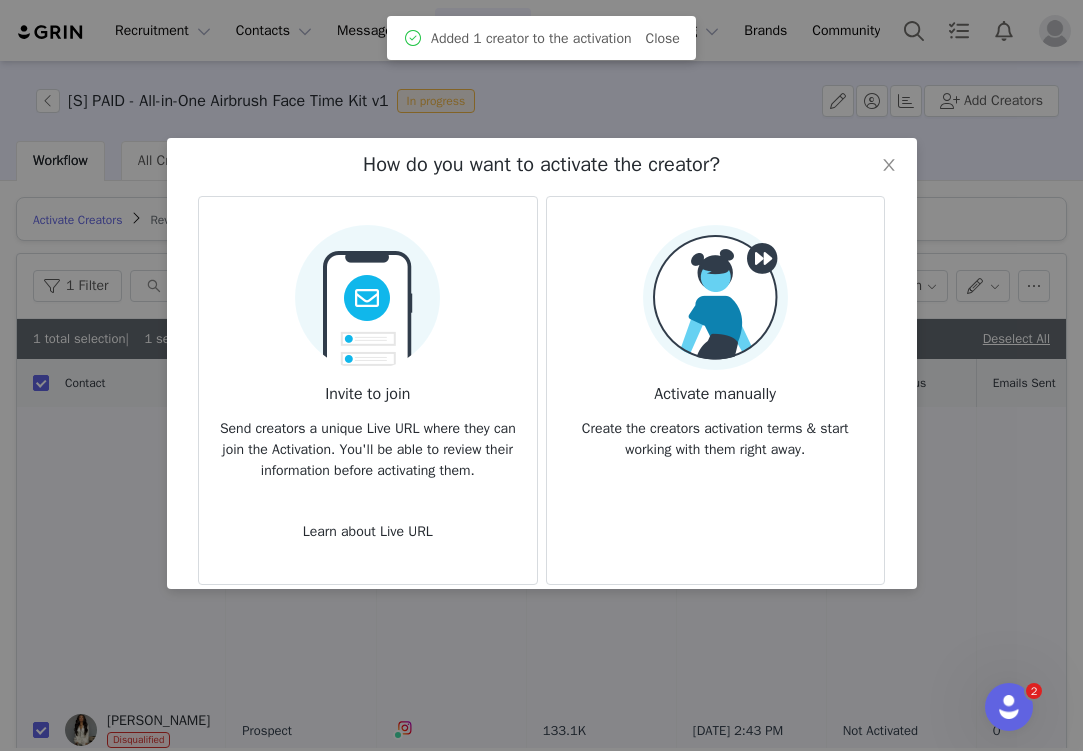 click at bounding box center (715, 297) 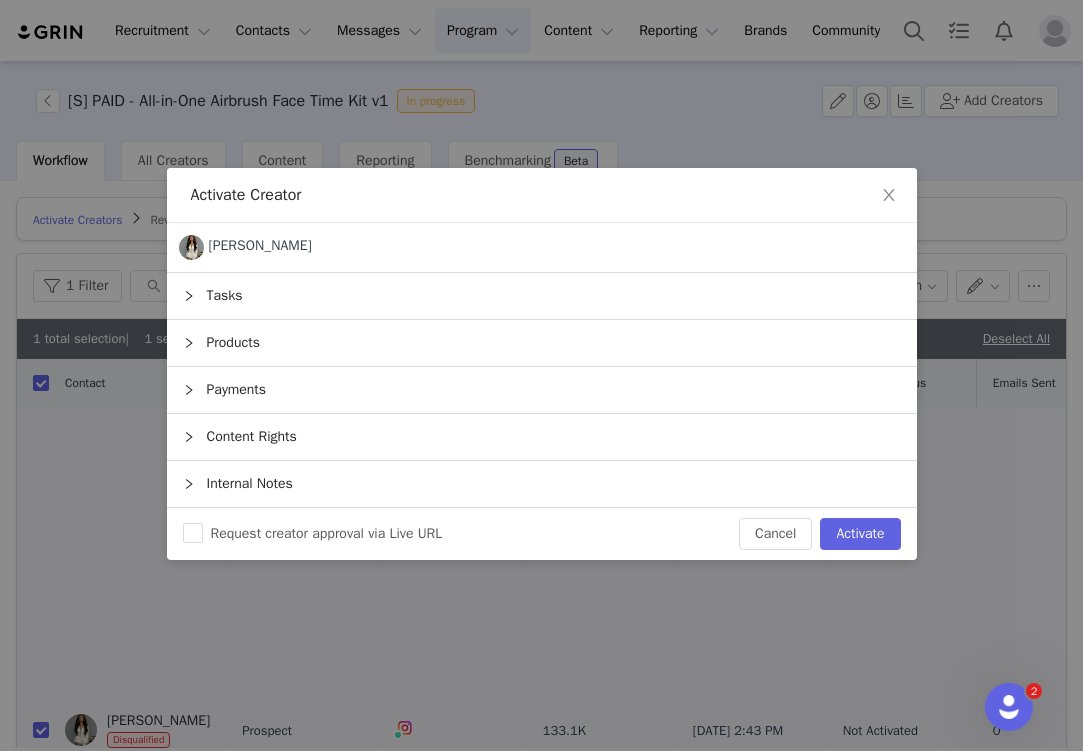 click on "Products" at bounding box center (542, 343) 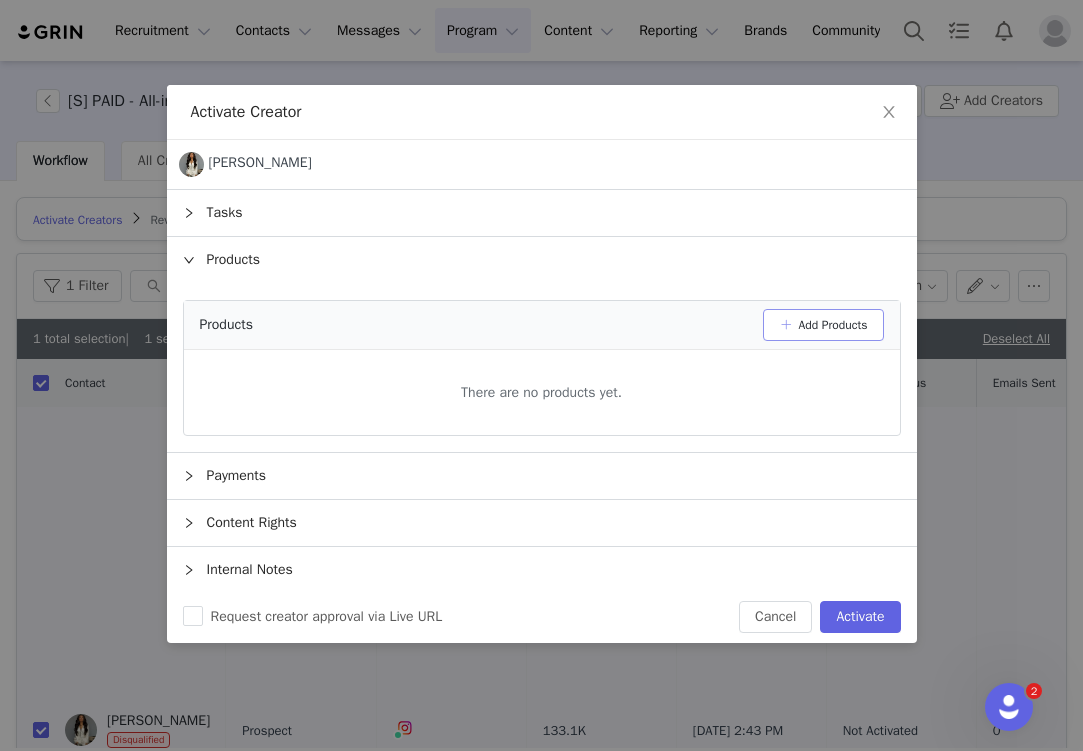 click on "Add Products" at bounding box center [823, 325] 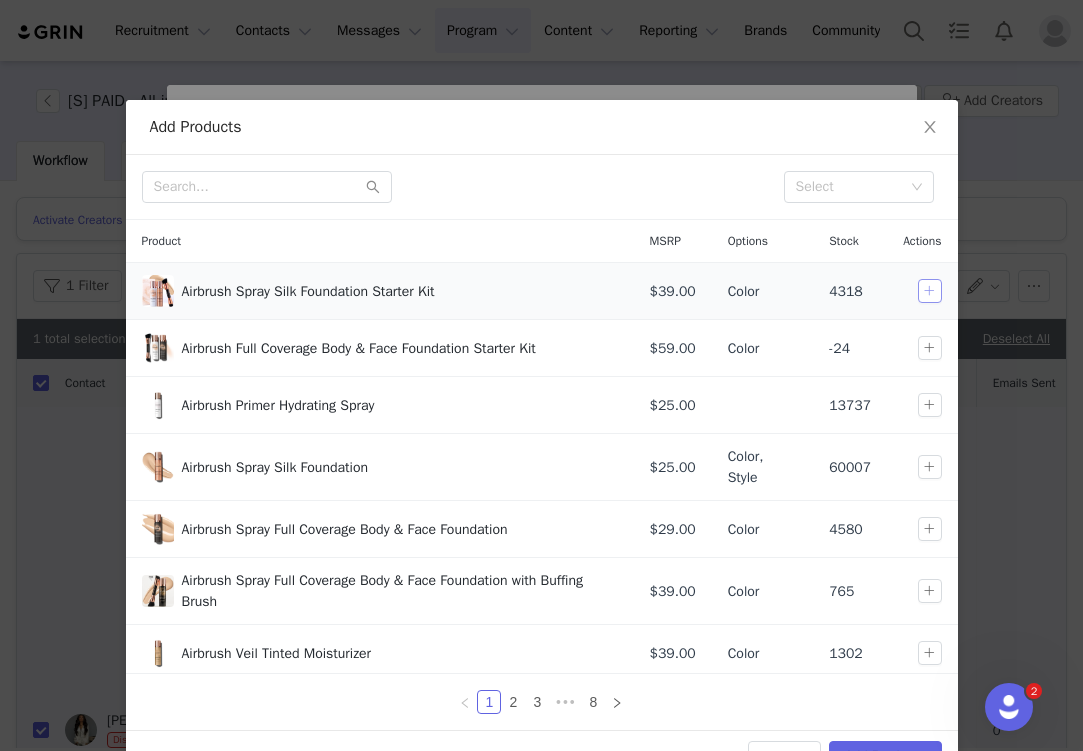 click at bounding box center [930, 291] 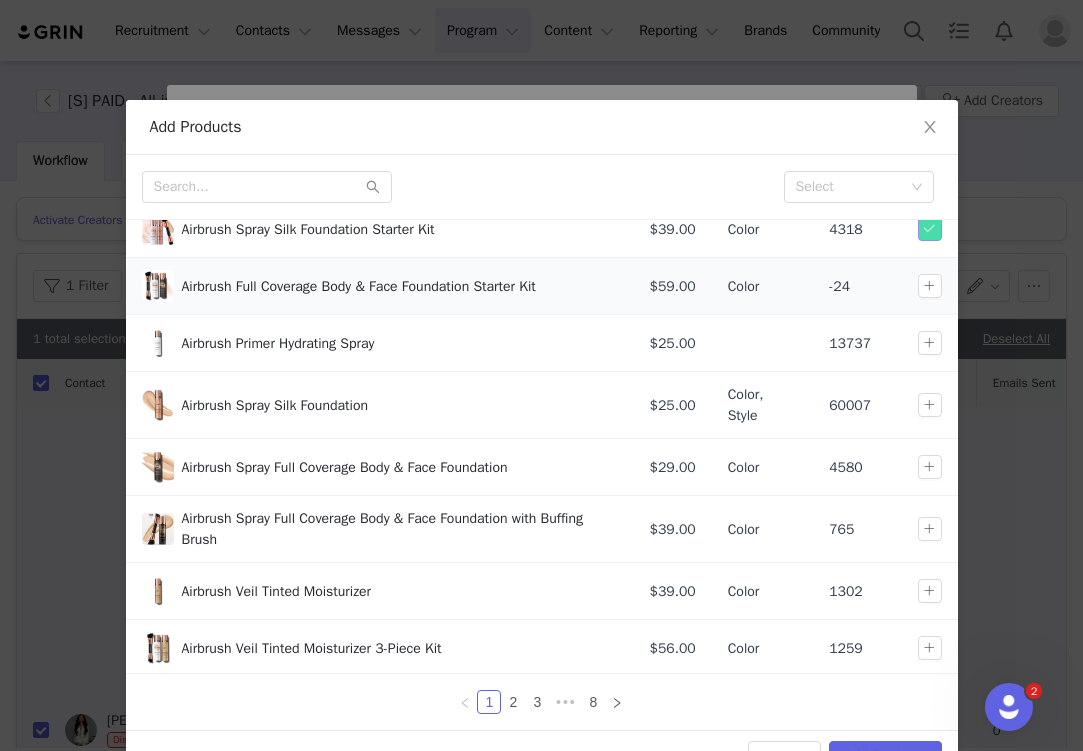 scroll, scrollTop: 70, scrollLeft: 0, axis: vertical 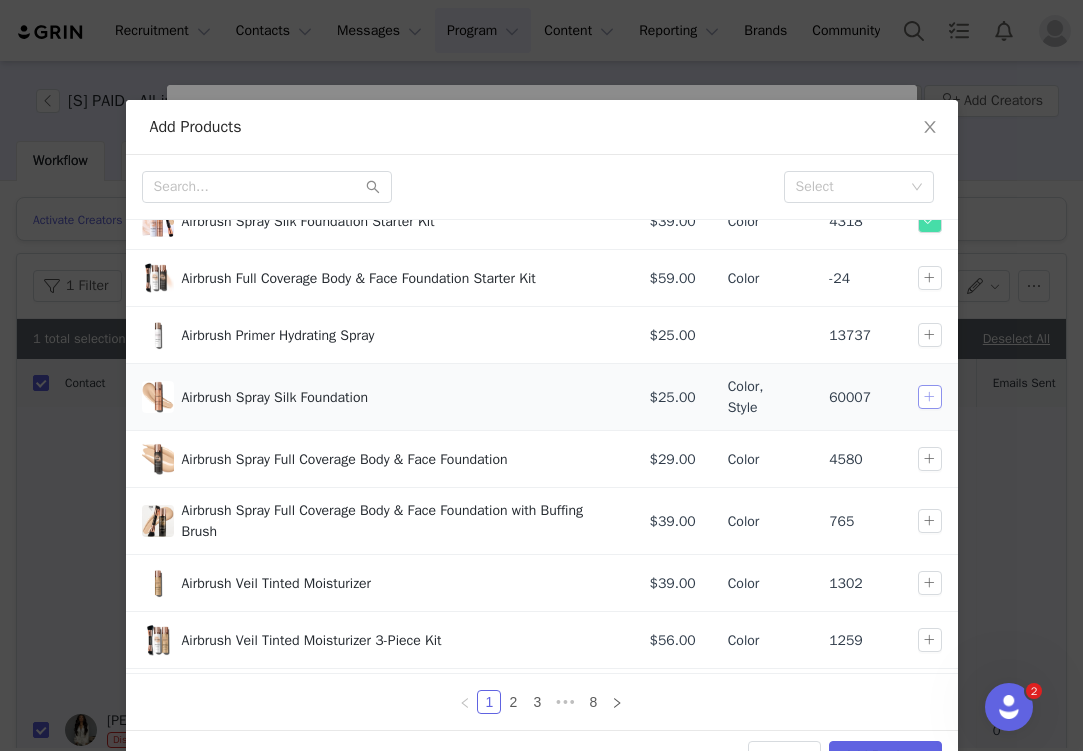 click at bounding box center (930, 397) 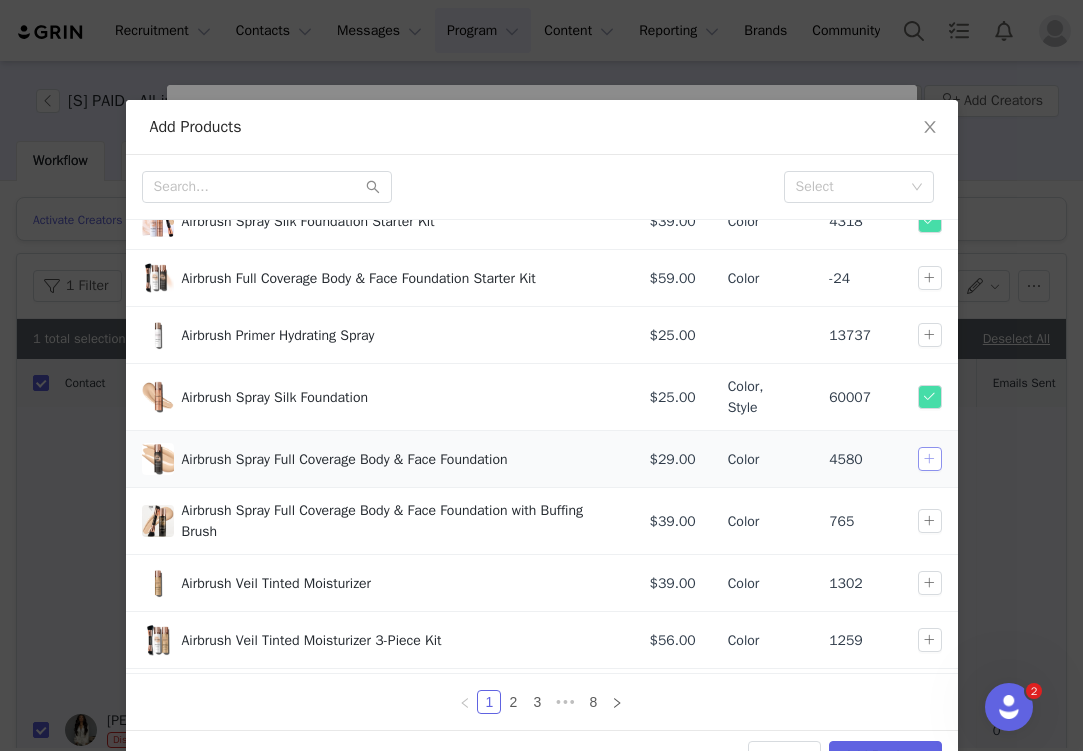click at bounding box center (930, 459) 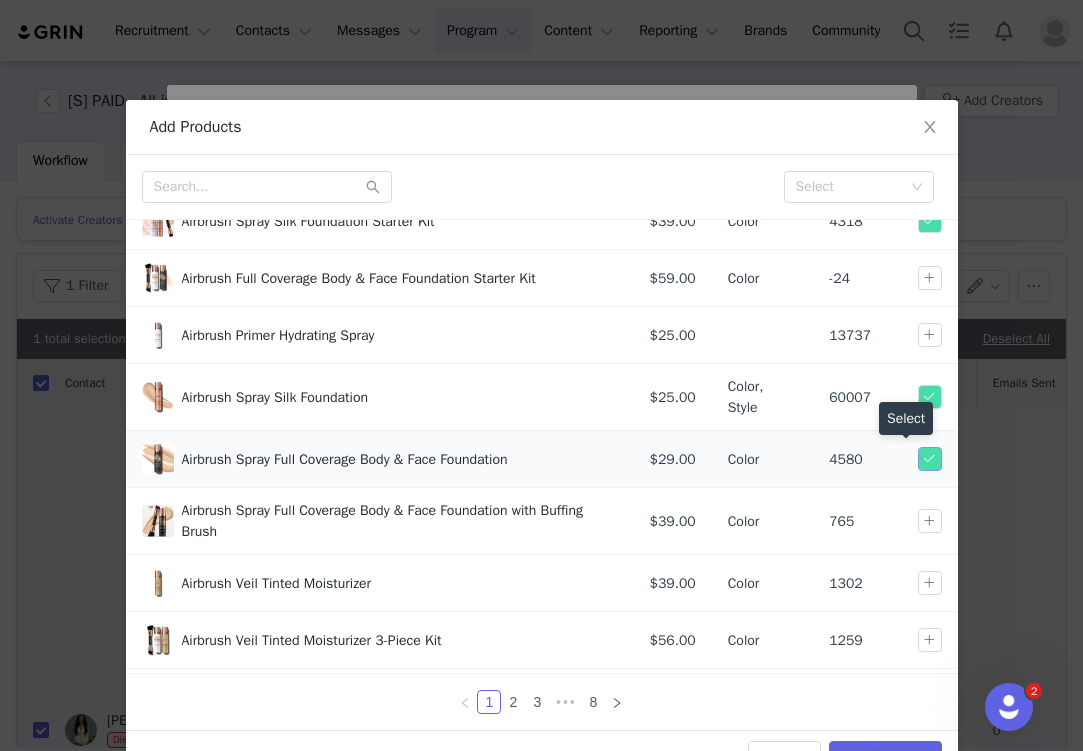 scroll, scrollTop: 179, scrollLeft: 0, axis: vertical 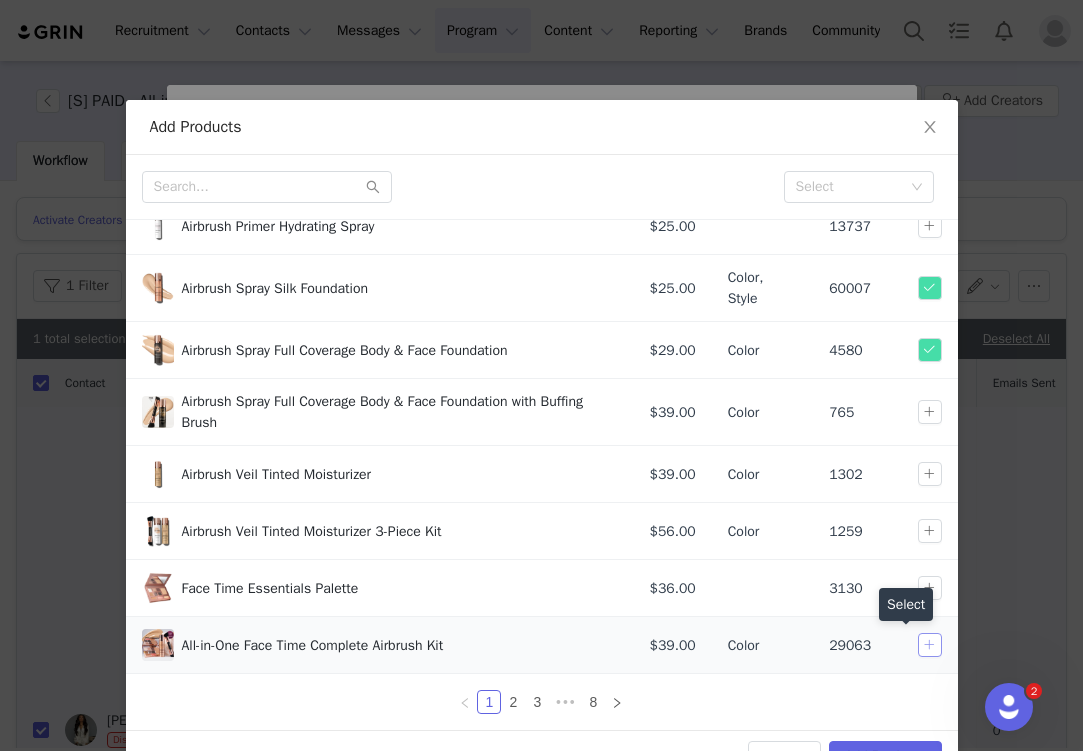 click at bounding box center [930, 645] 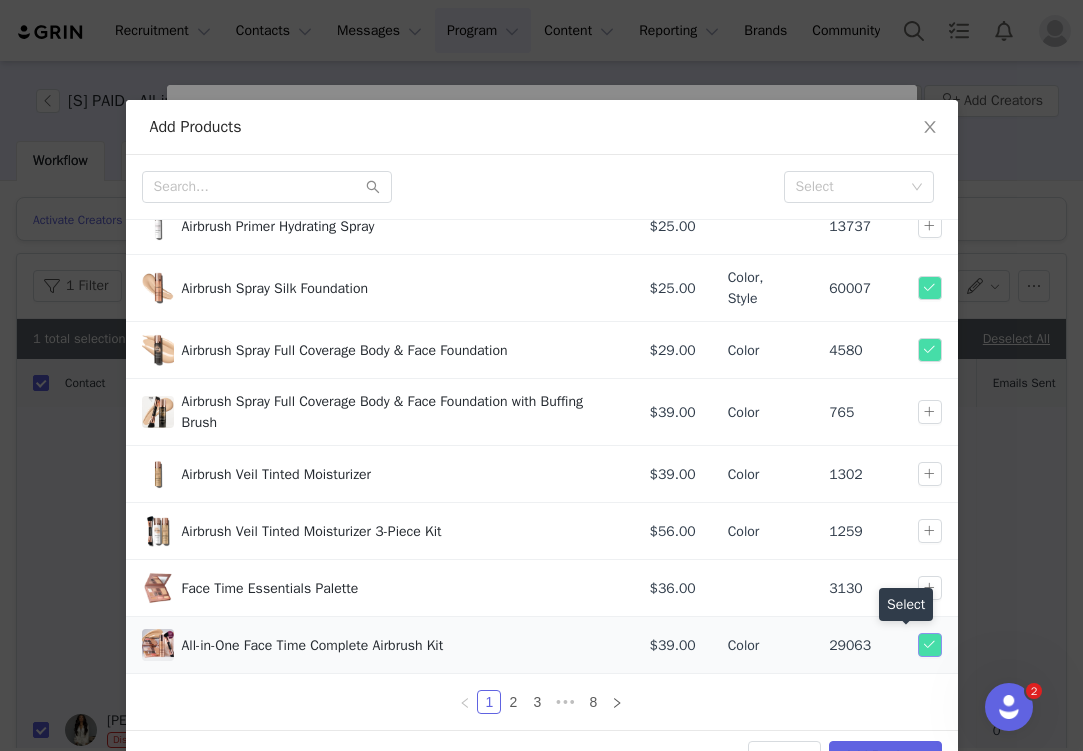 scroll, scrollTop: 56, scrollLeft: 0, axis: vertical 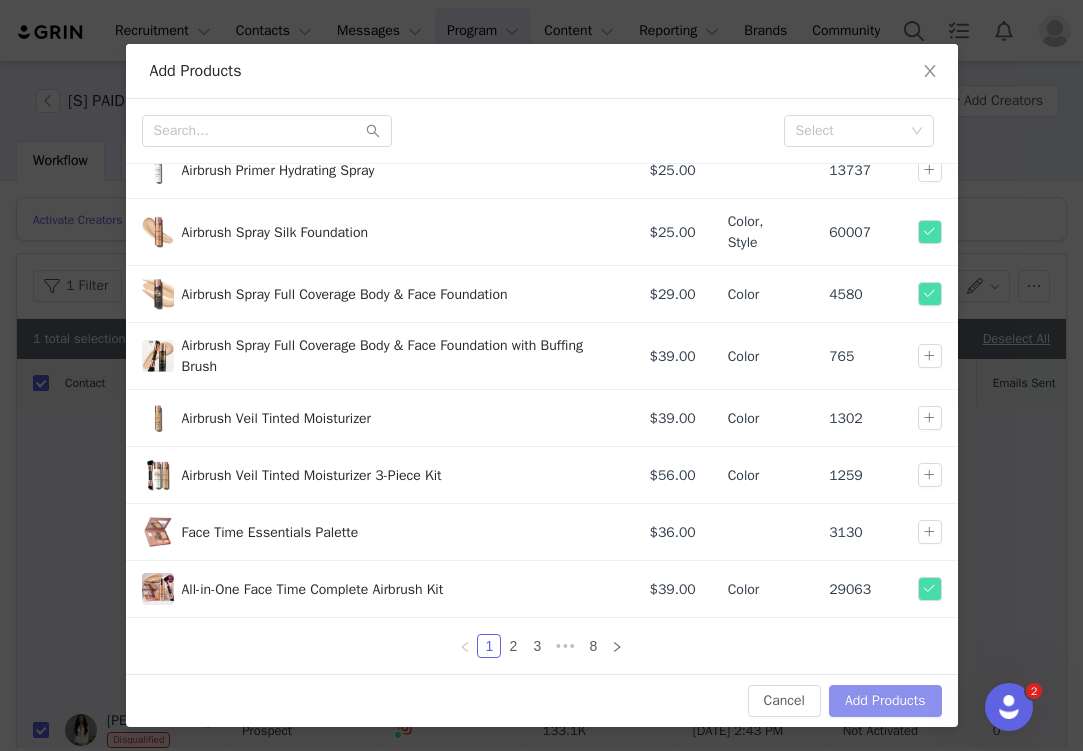 click on "Add Products" at bounding box center [885, 701] 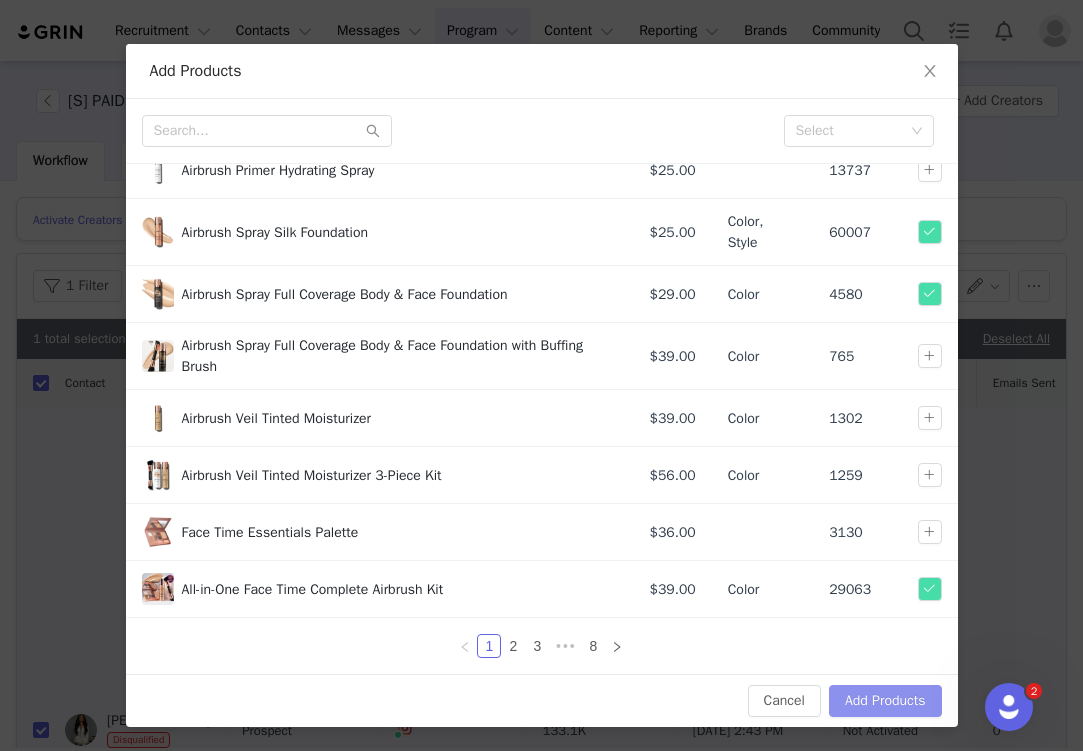 scroll, scrollTop: 0, scrollLeft: 0, axis: both 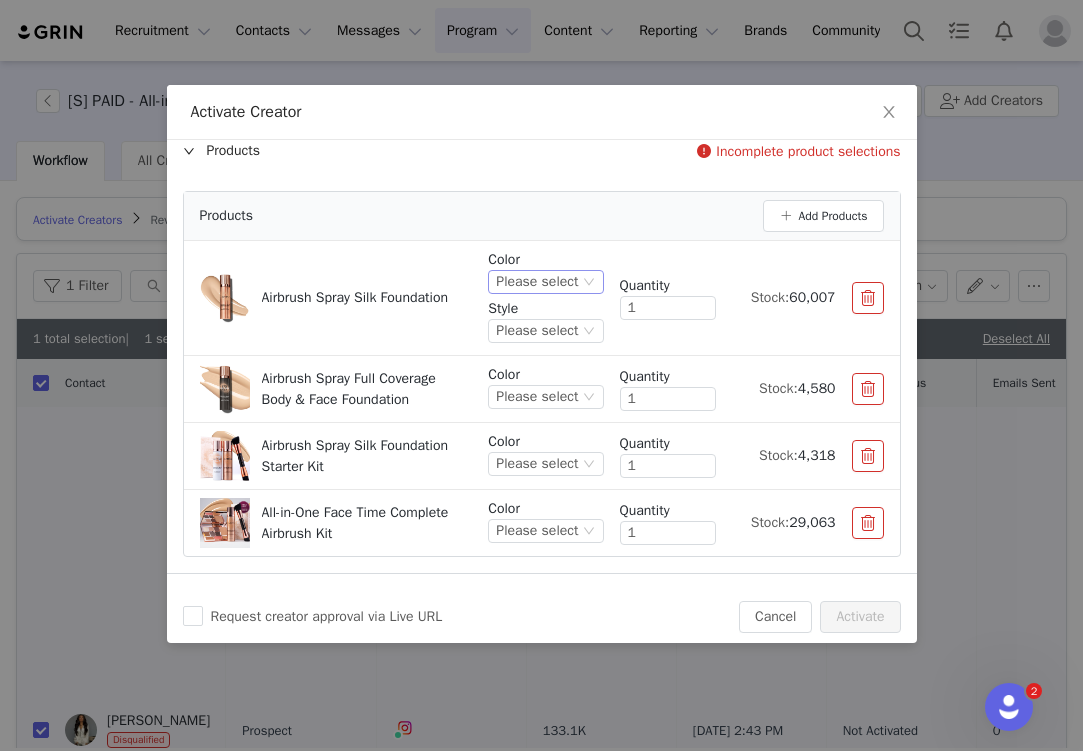 click on "Please select" at bounding box center [537, 282] 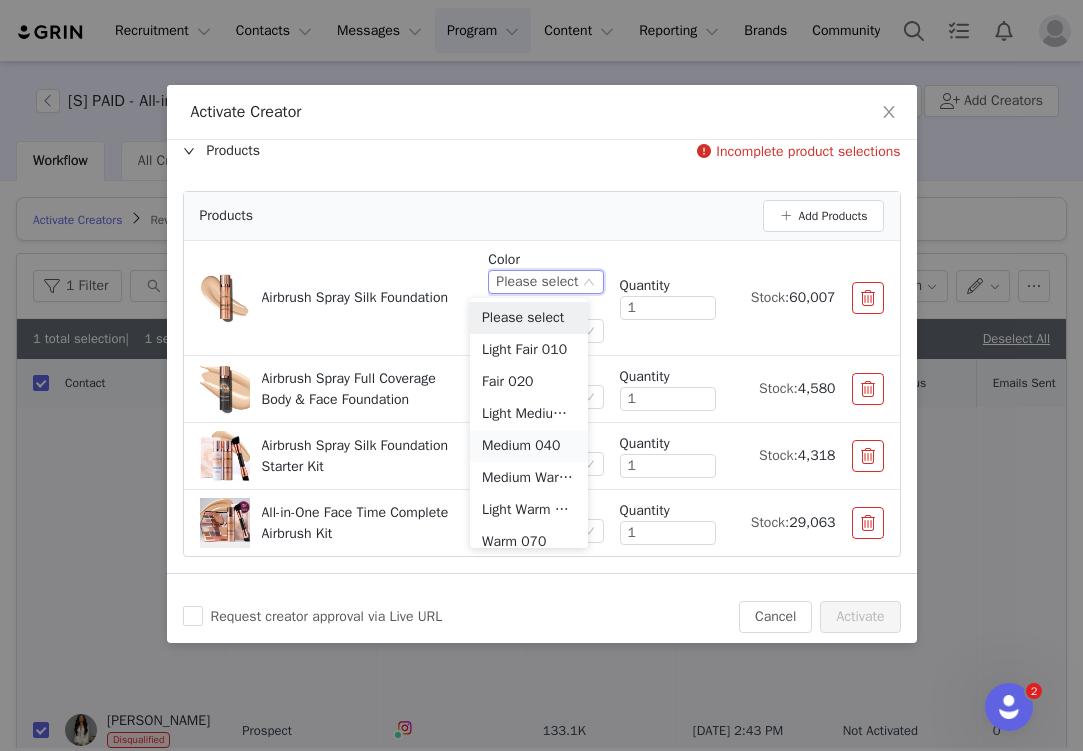 click on "Medium 040" at bounding box center [529, 446] 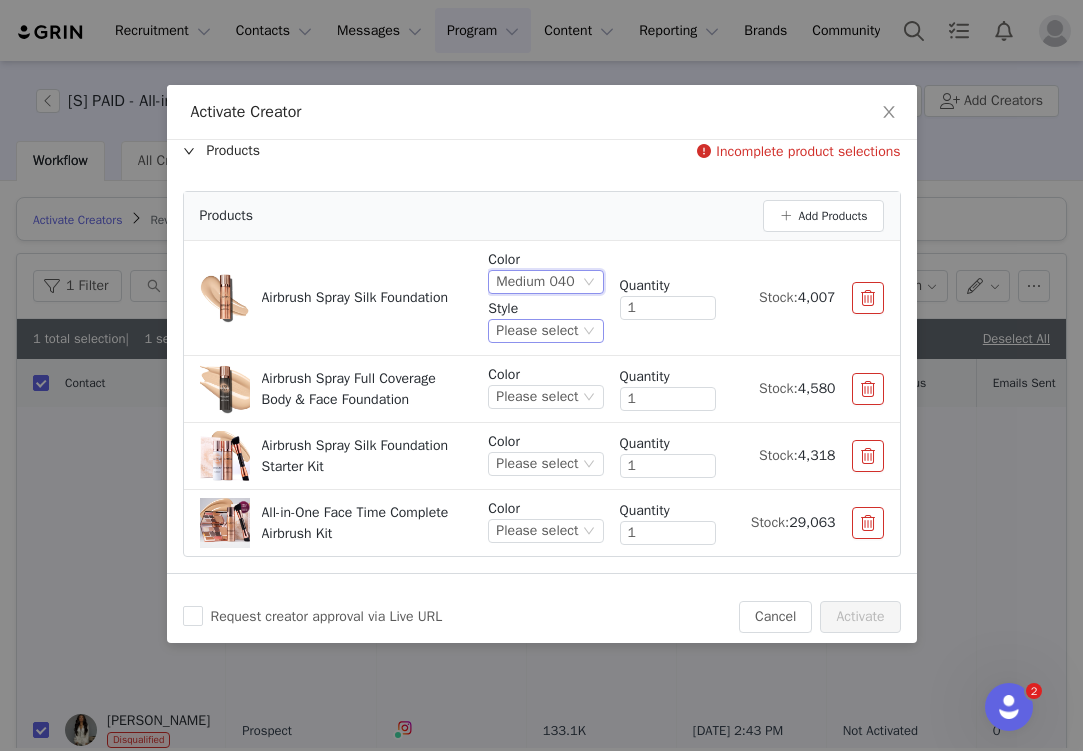 click on "Please select" at bounding box center (537, 331) 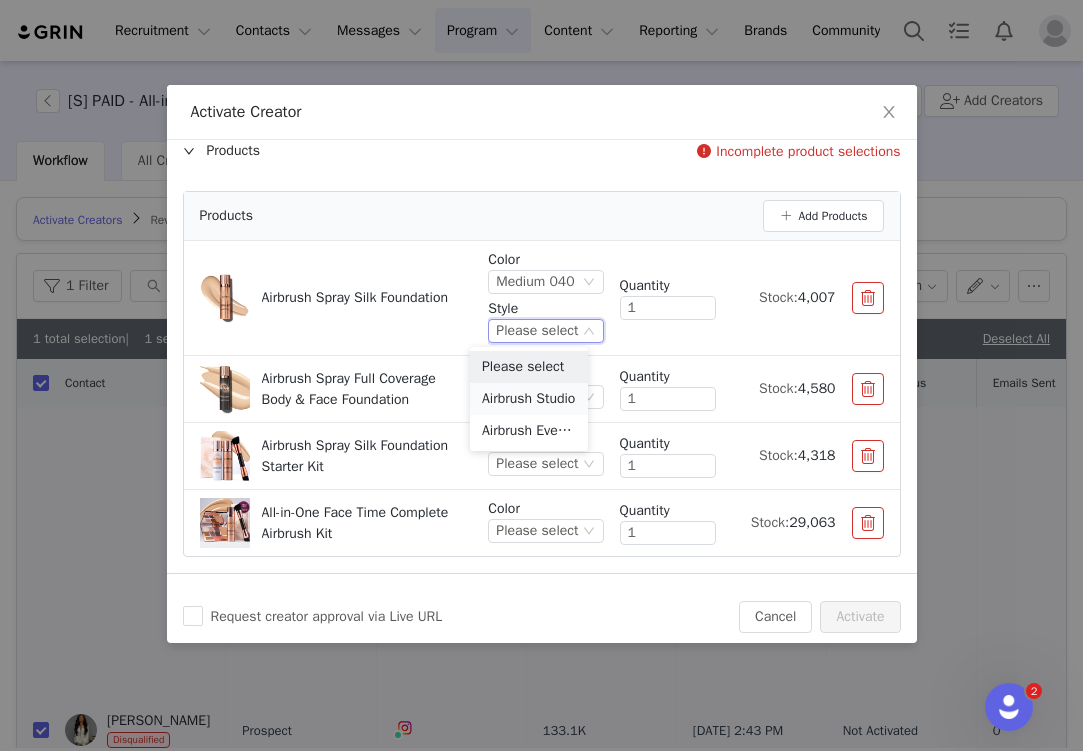click on "Airbrush Studio" at bounding box center [529, 399] 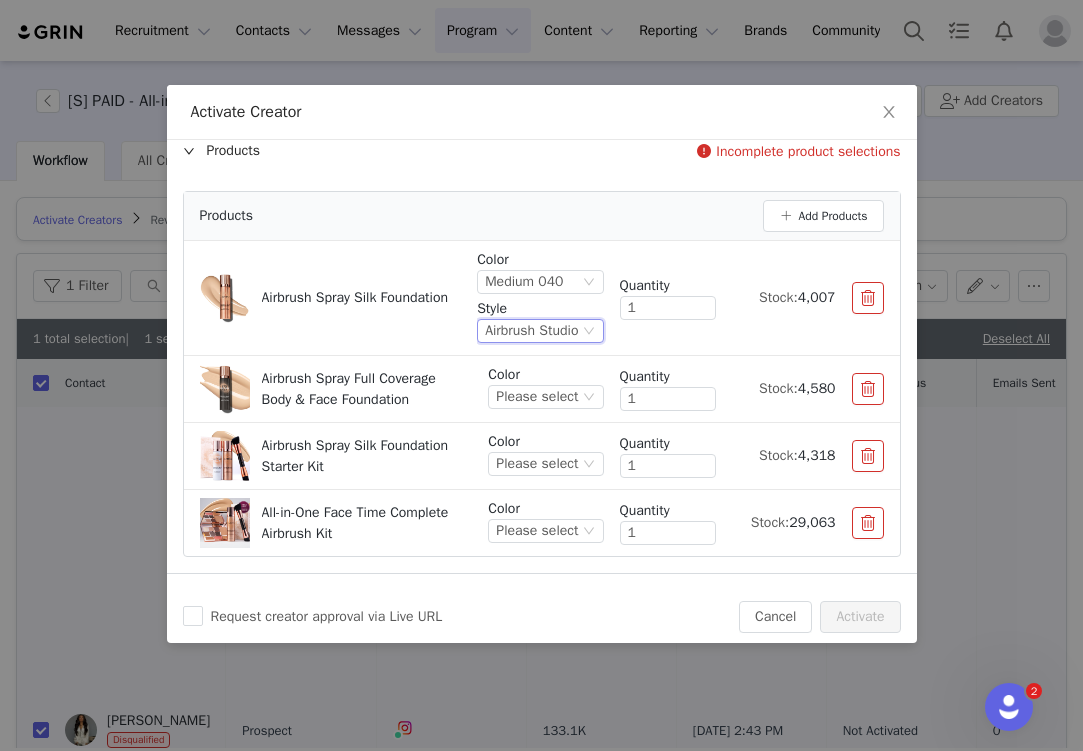 click on "Airbrush Studio" at bounding box center (531, 331) 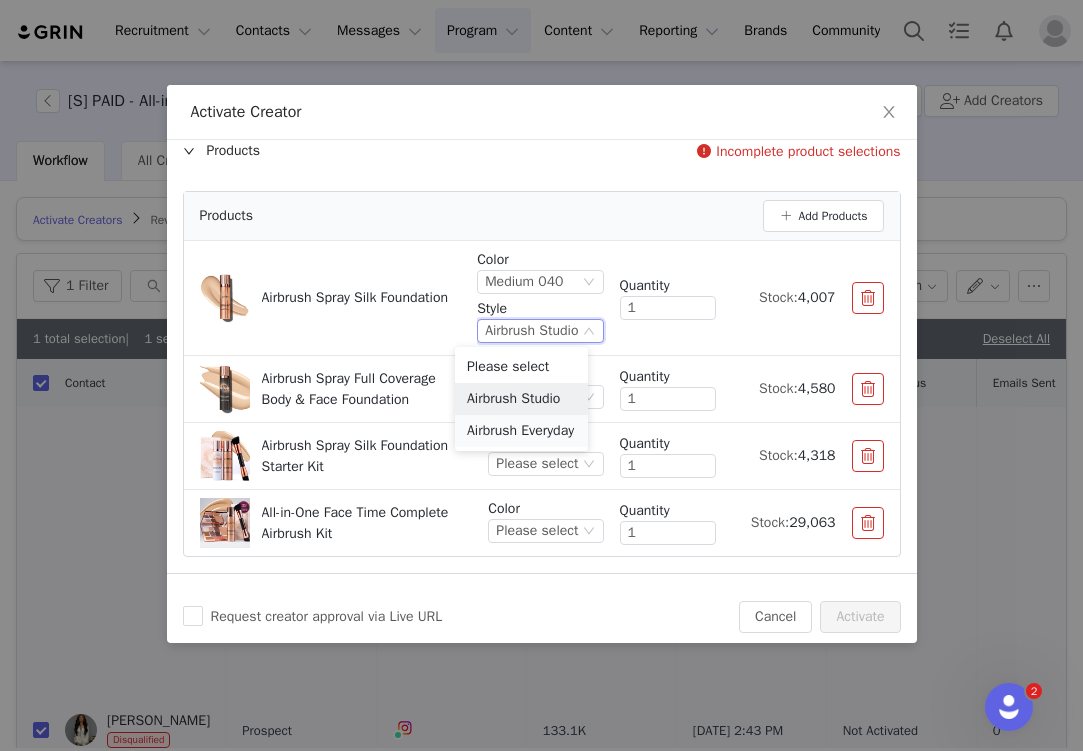 click on "Airbrush Everyday" at bounding box center [521, 431] 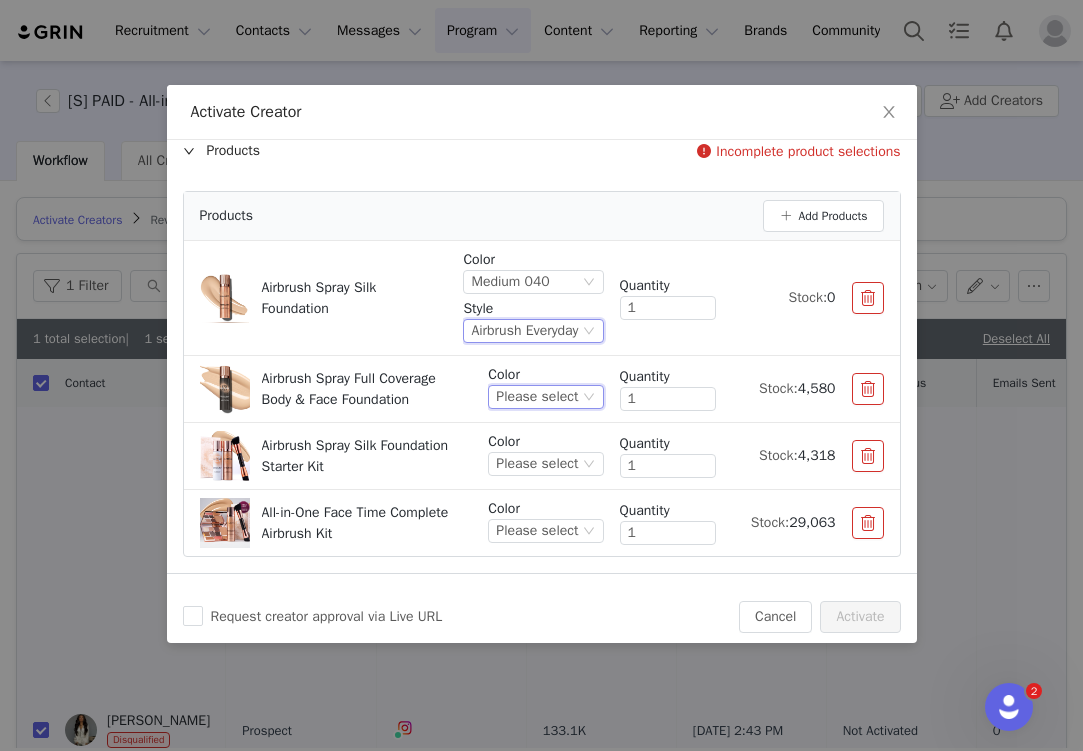 click on "Please select" at bounding box center (537, 397) 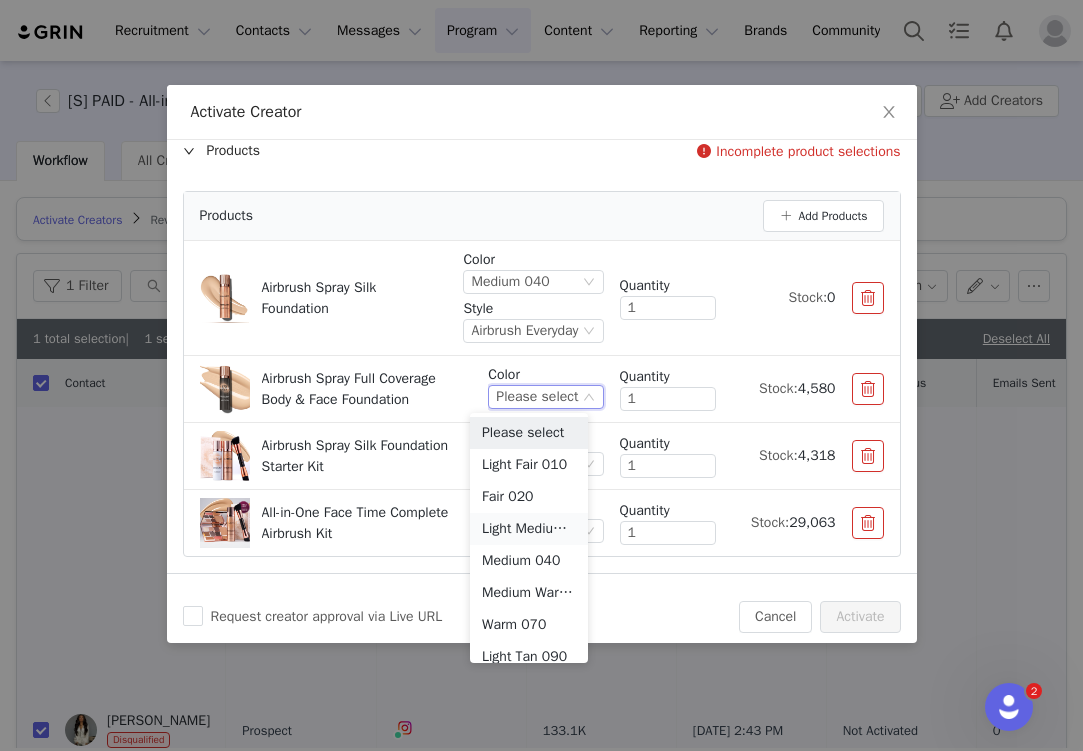 click on "Light Medium 030" at bounding box center (529, 529) 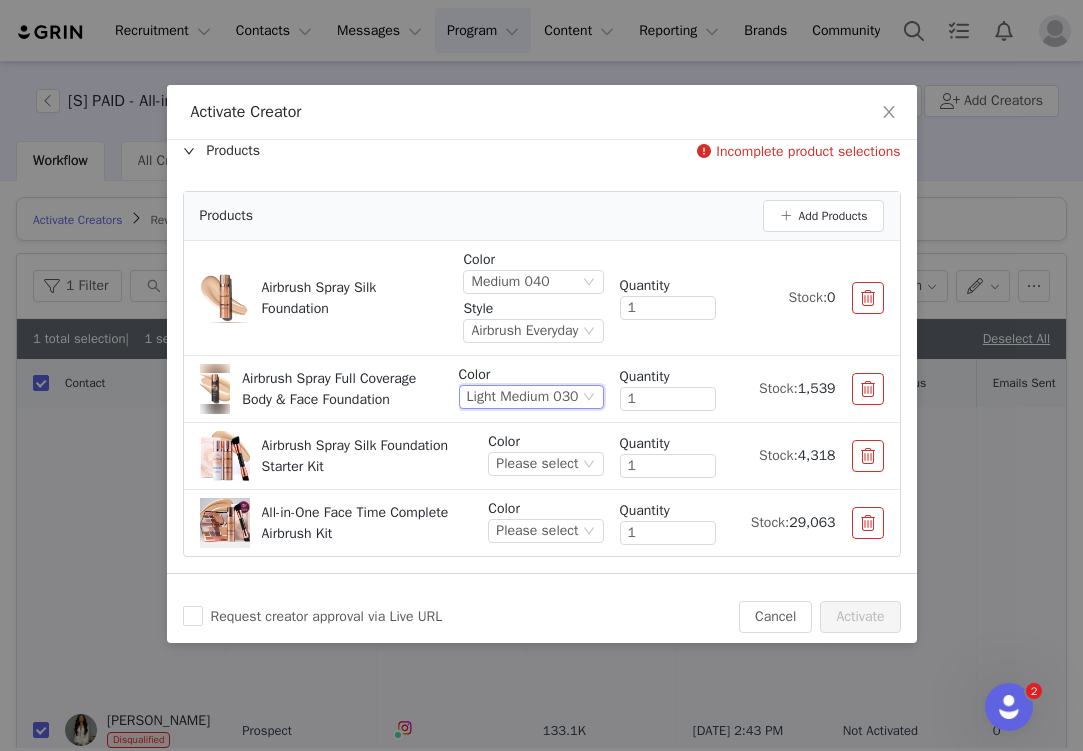 click on "Light Medium 030" at bounding box center [523, 397] 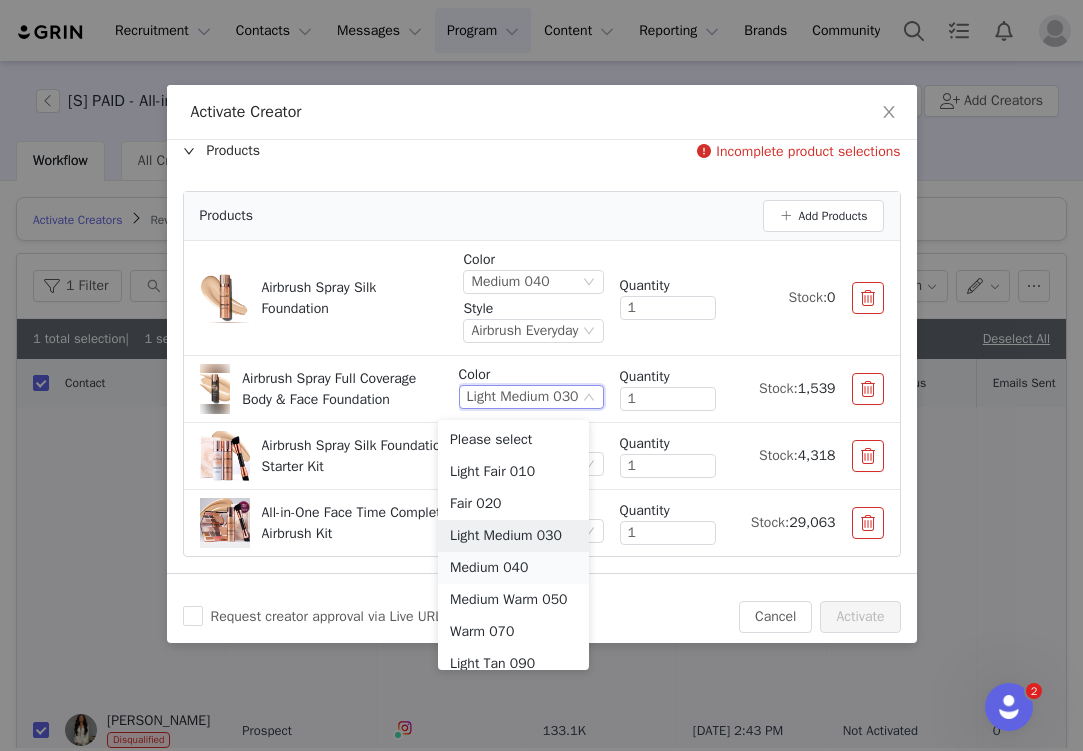 click on "Medium 040" at bounding box center [513, 568] 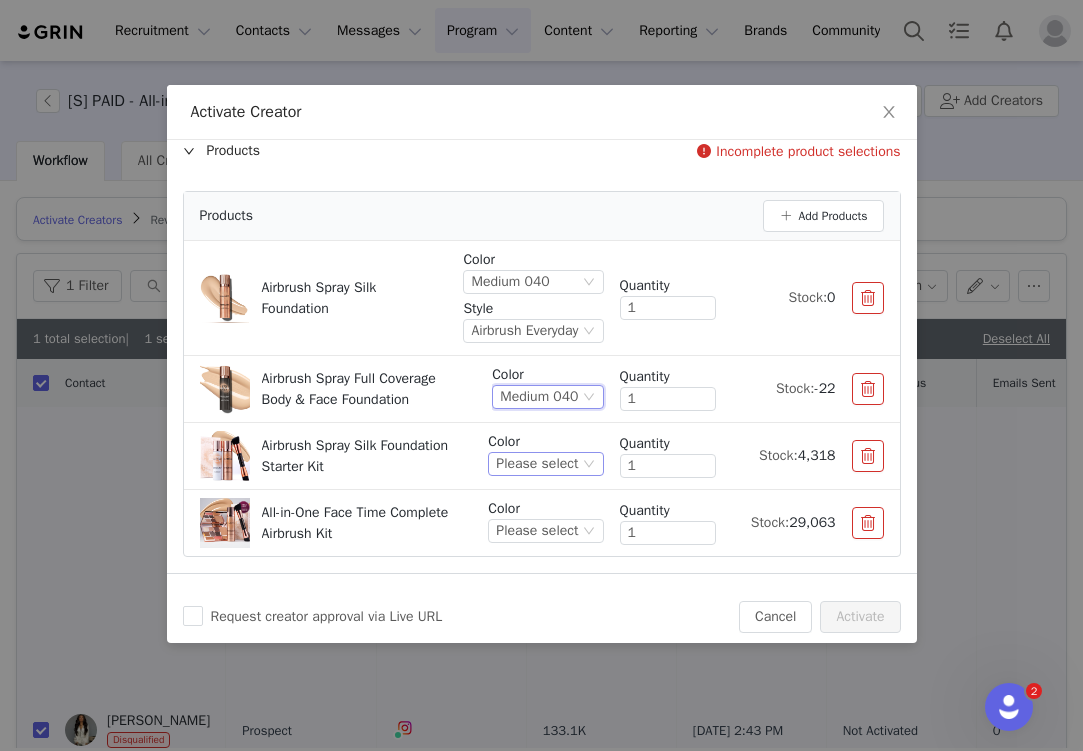 click on "Please select" at bounding box center [537, 464] 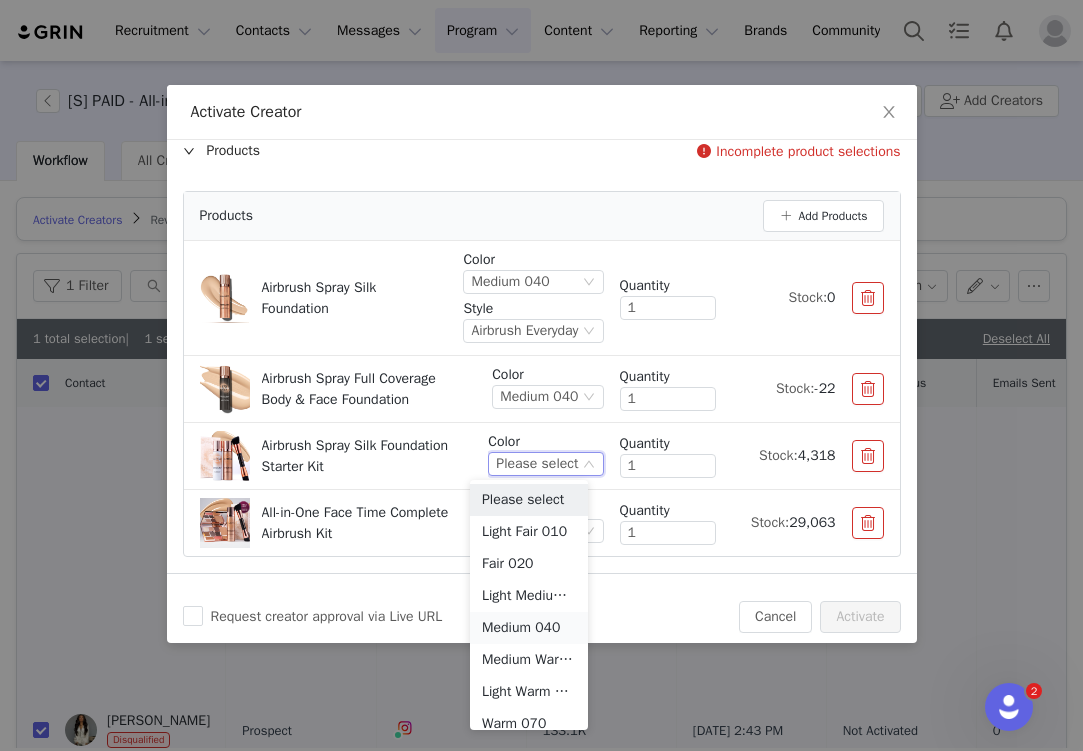 click on "Medium 040" at bounding box center (529, 628) 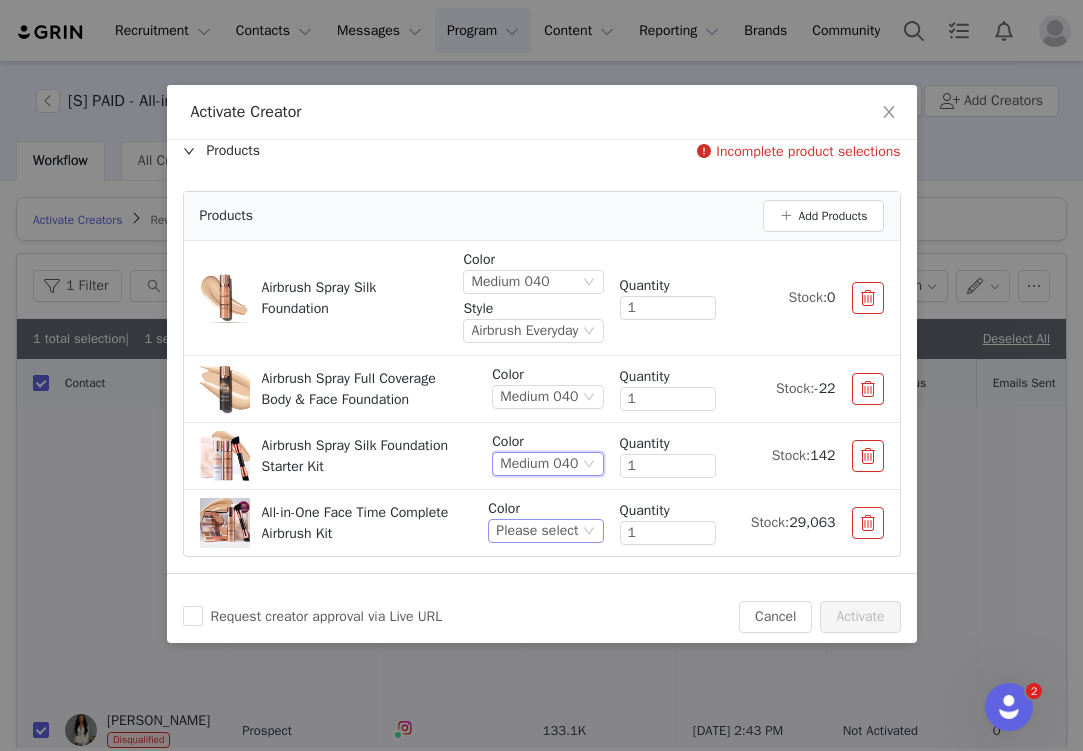click on "Please select" at bounding box center (537, 531) 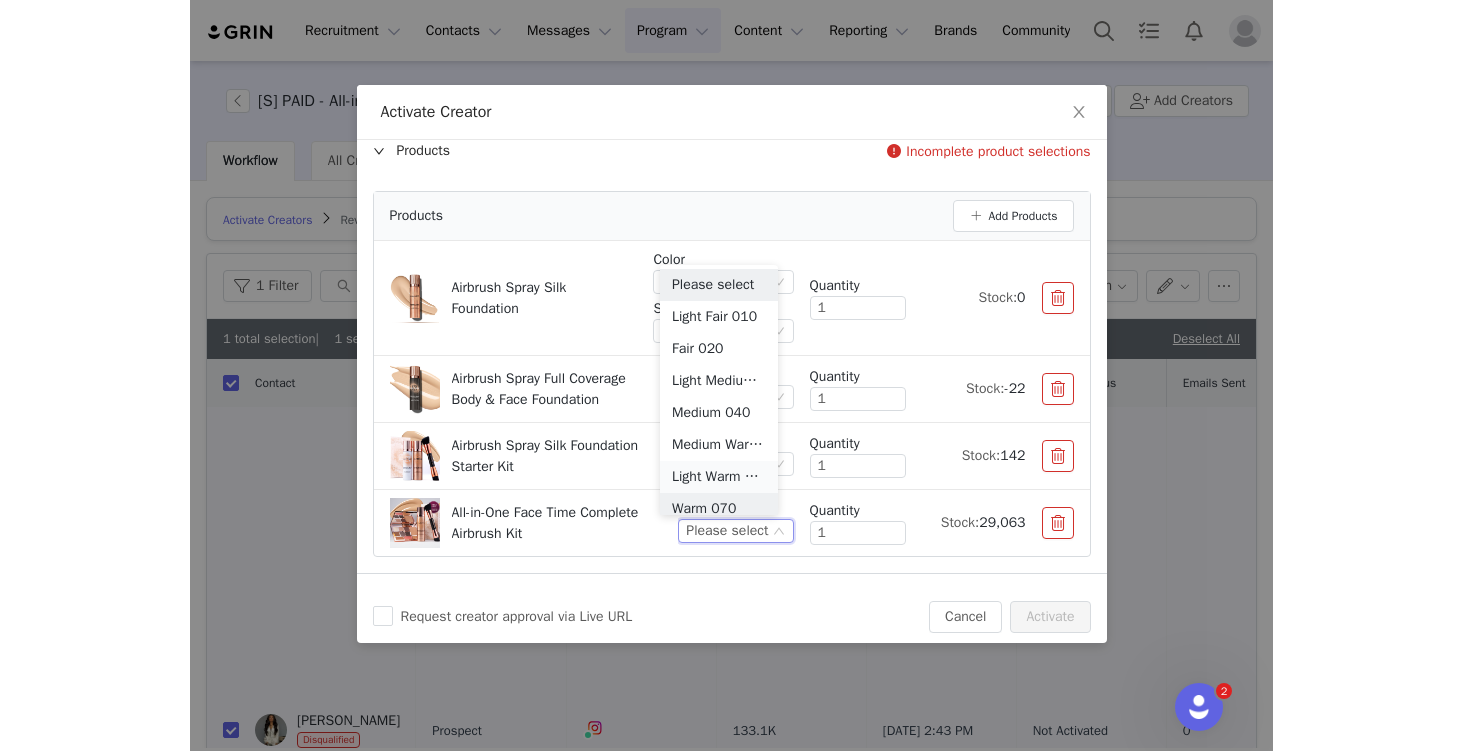 scroll, scrollTop: 10, scrollLeft: 0, axis: vertical 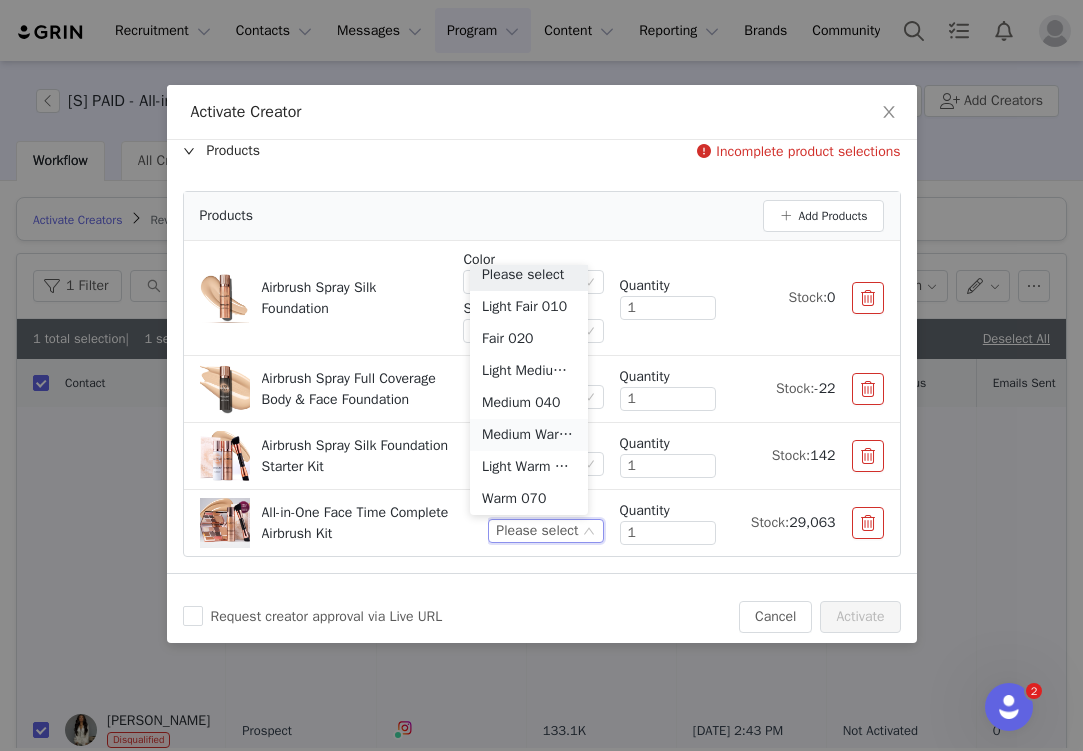 click on "Medium Warm 050" at bounding box center [529, 435] 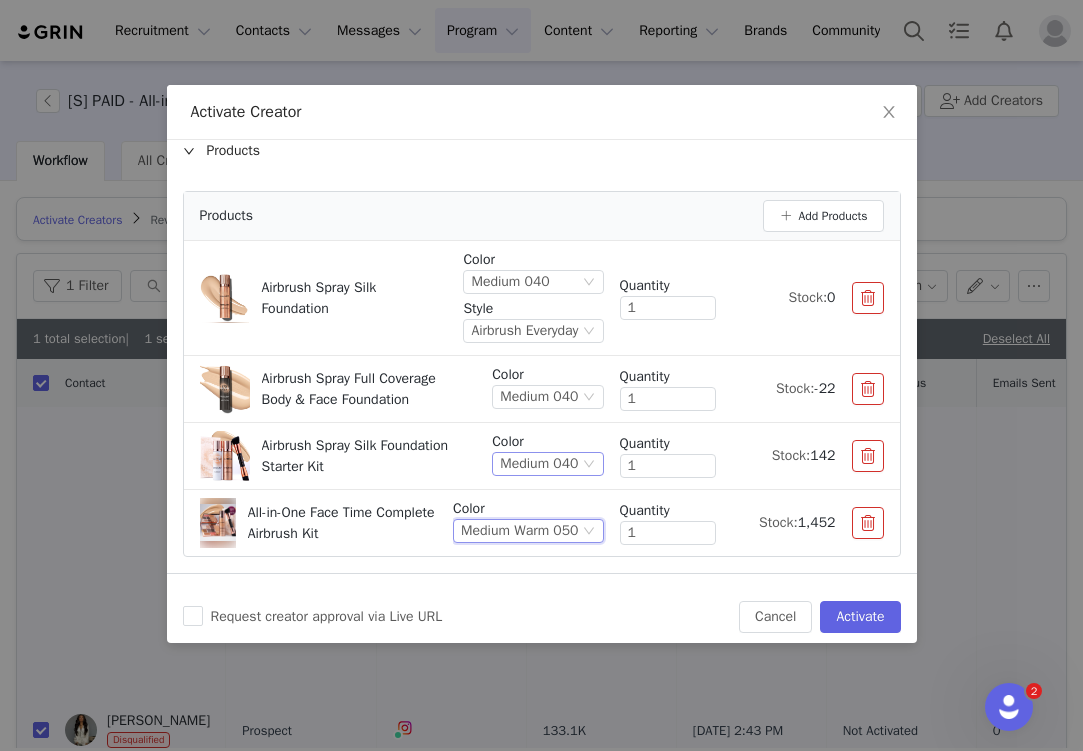 click on "Medium 040" at bounding box center [539, 464] 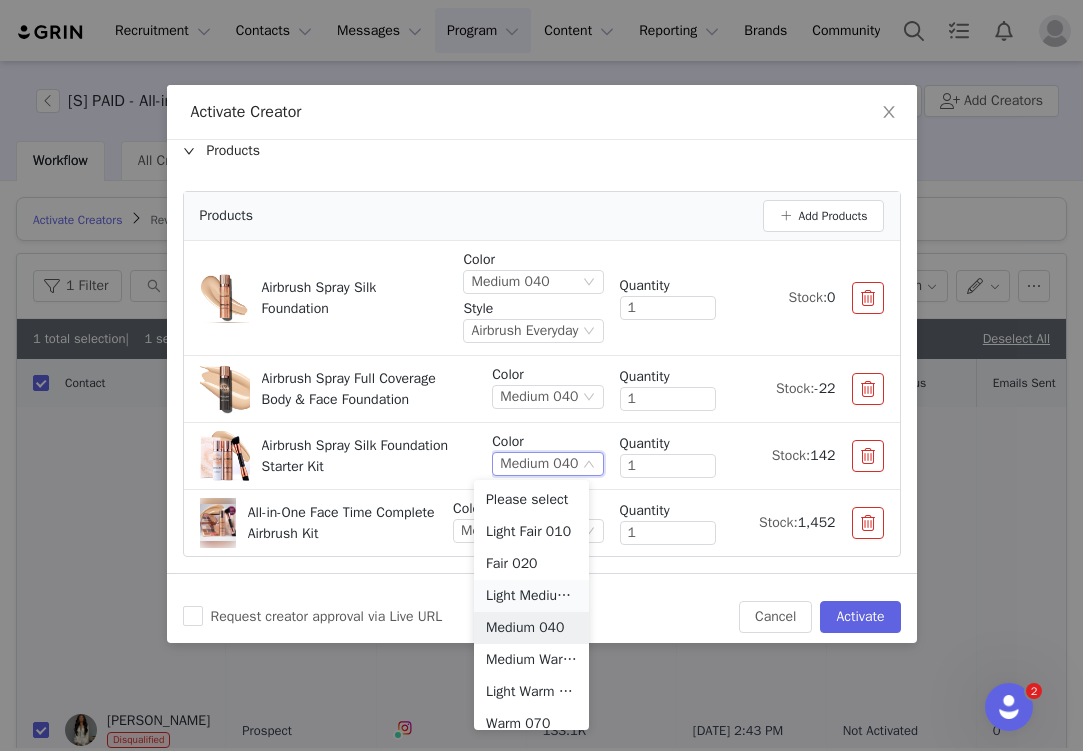 click on "Light Medium 030" at bounding box center [531, 596] 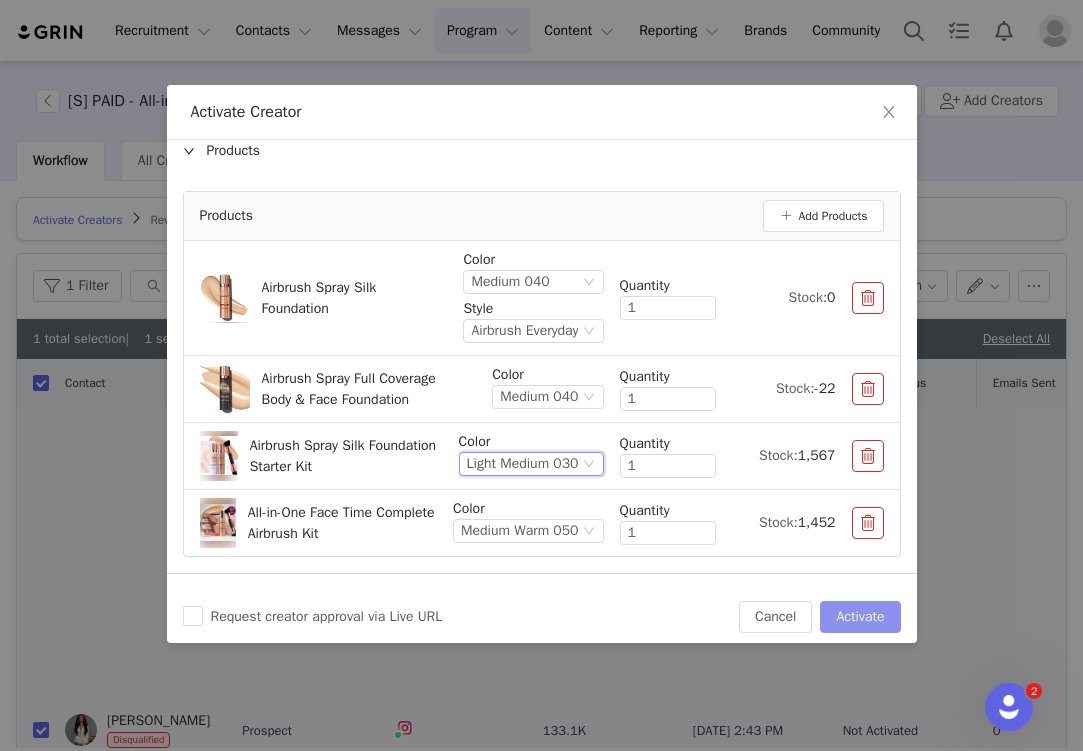 click on "Activate" at bounding box center (860, 617) 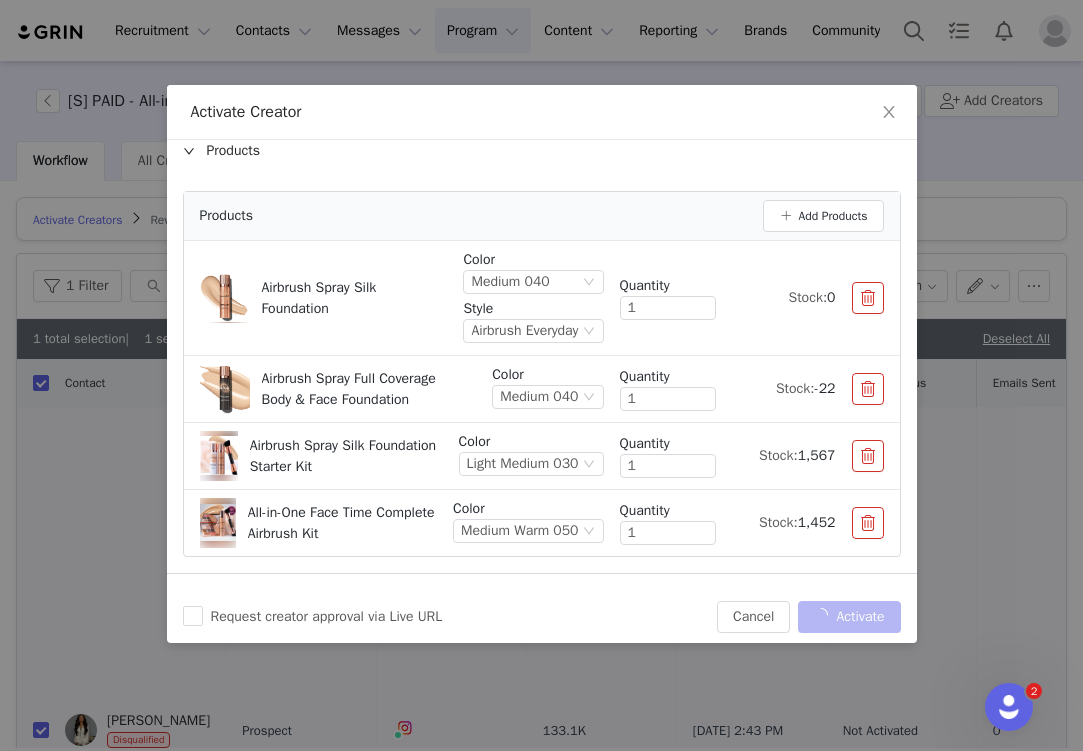 checkbox on "false" 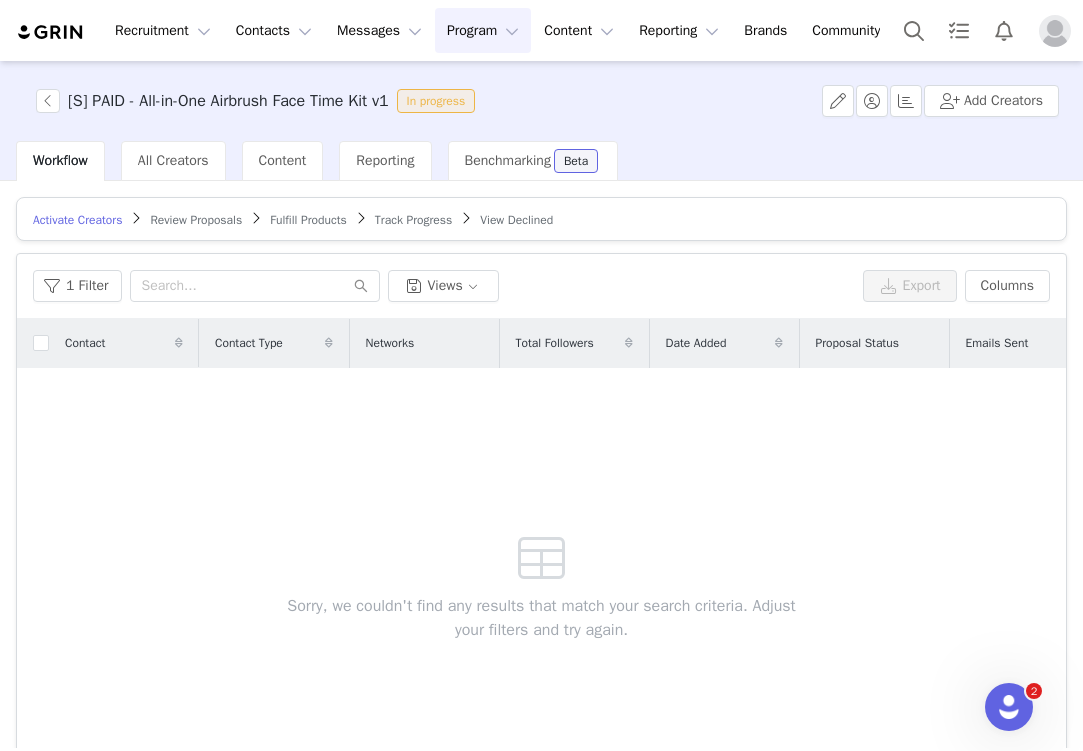 click on "Fulfill Products" at bounding box center [308, 220] 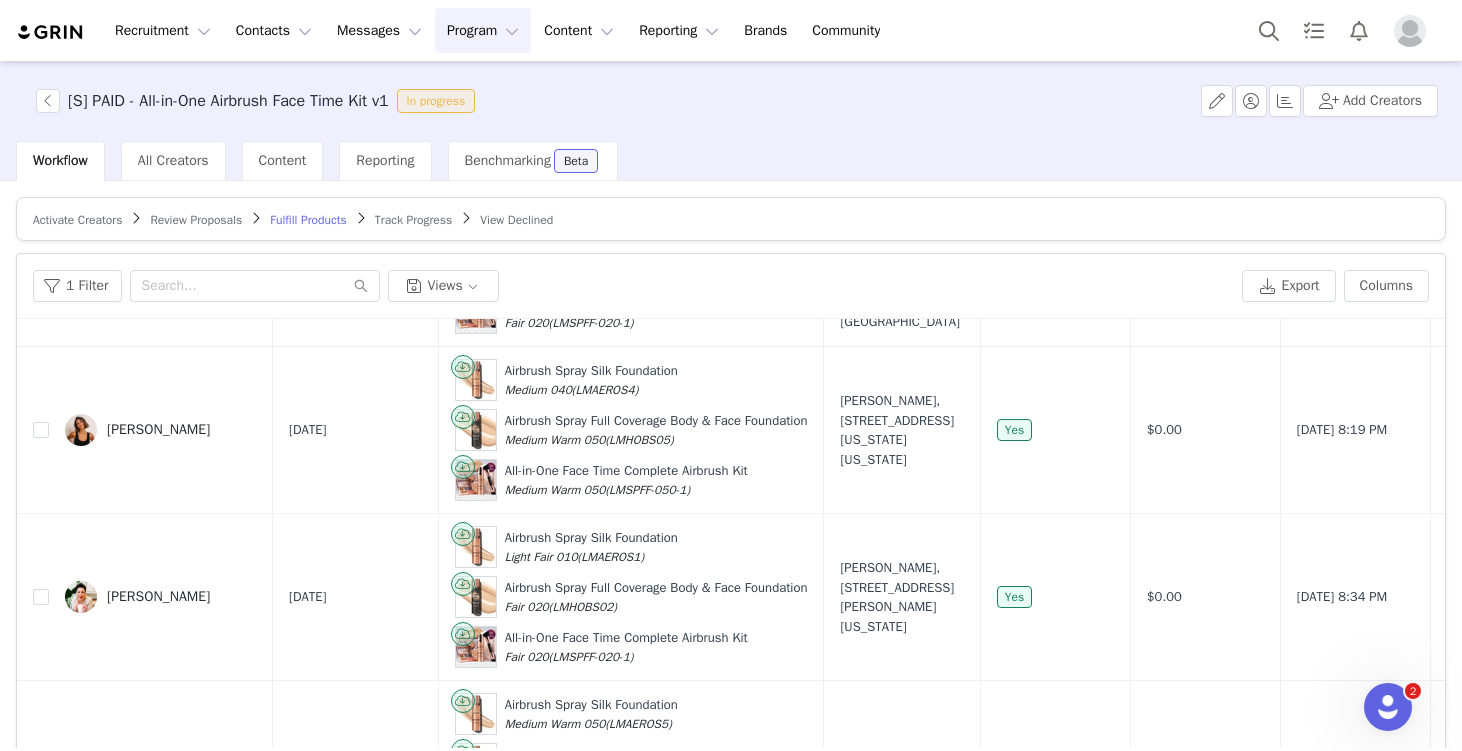 scroll, scrollTop: 2798, scrollLeft: 0, axis: vertical 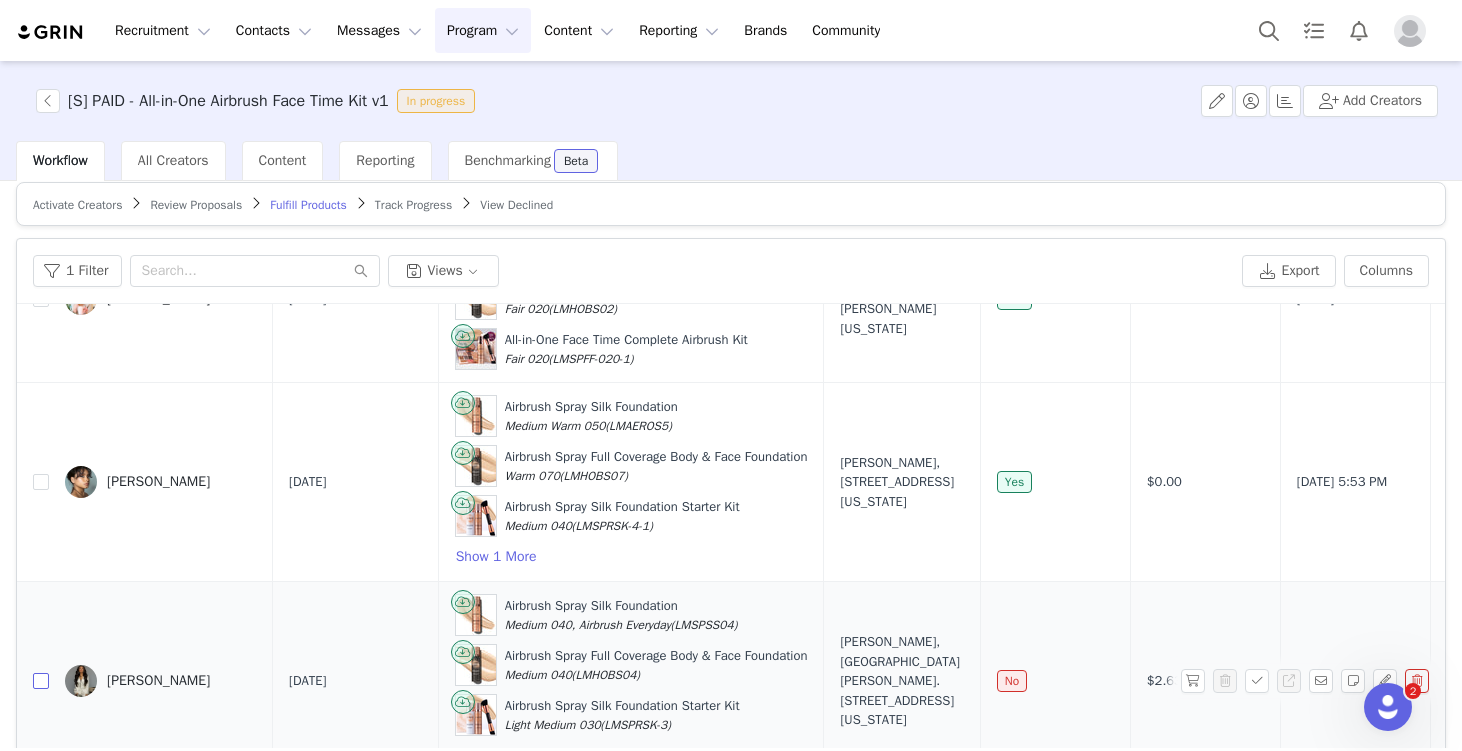 click at bounding box center (41, 681) 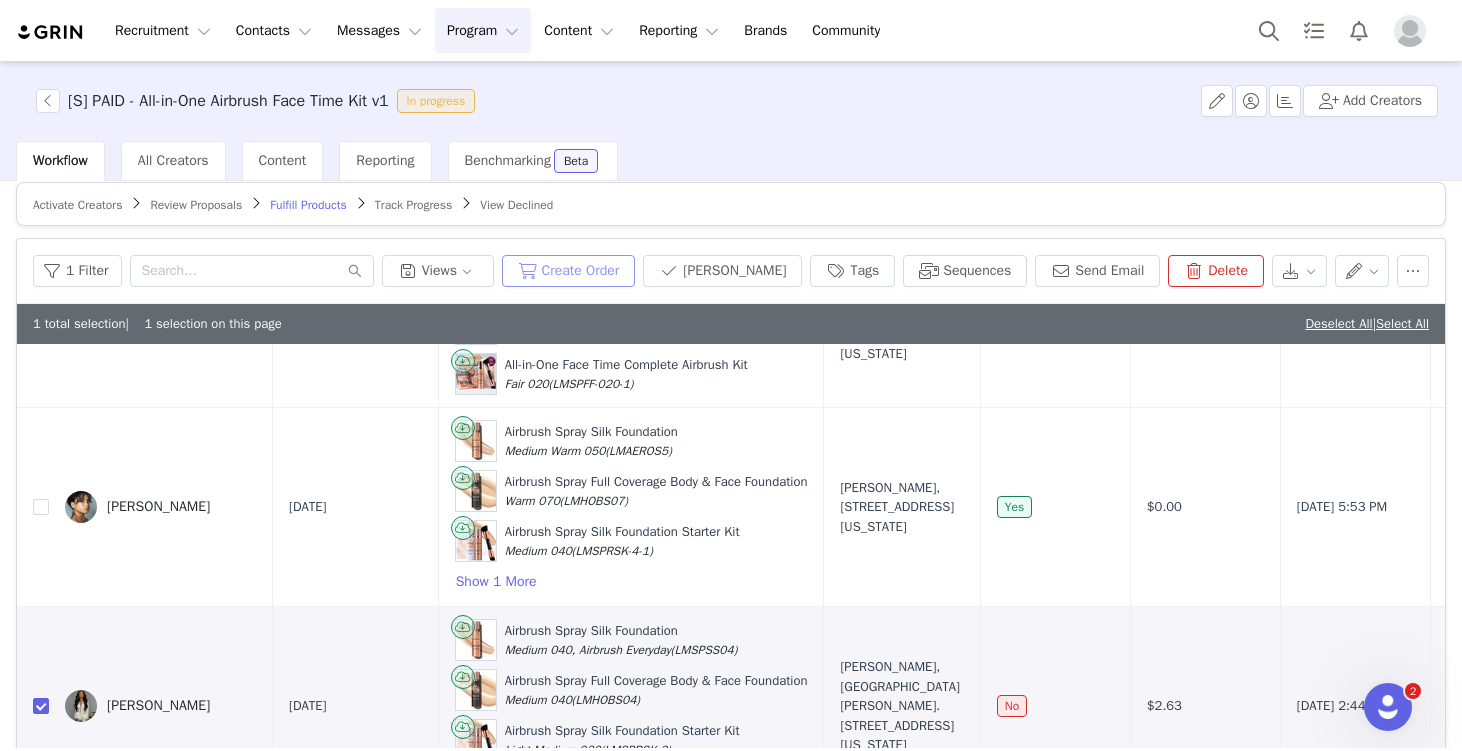 click on "Create Order" at bounding box center [569, 271] 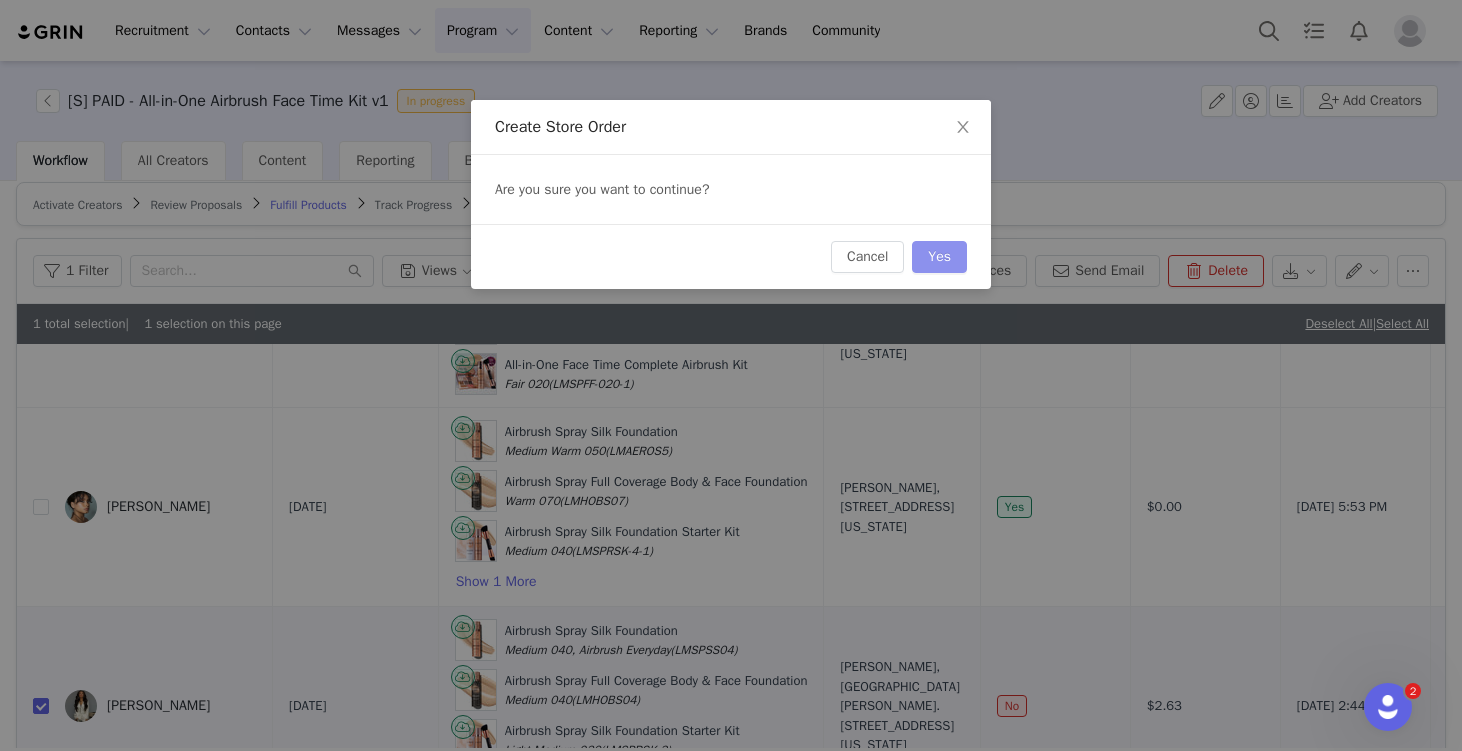 click on "Yes" at bounding box center (939, 257) 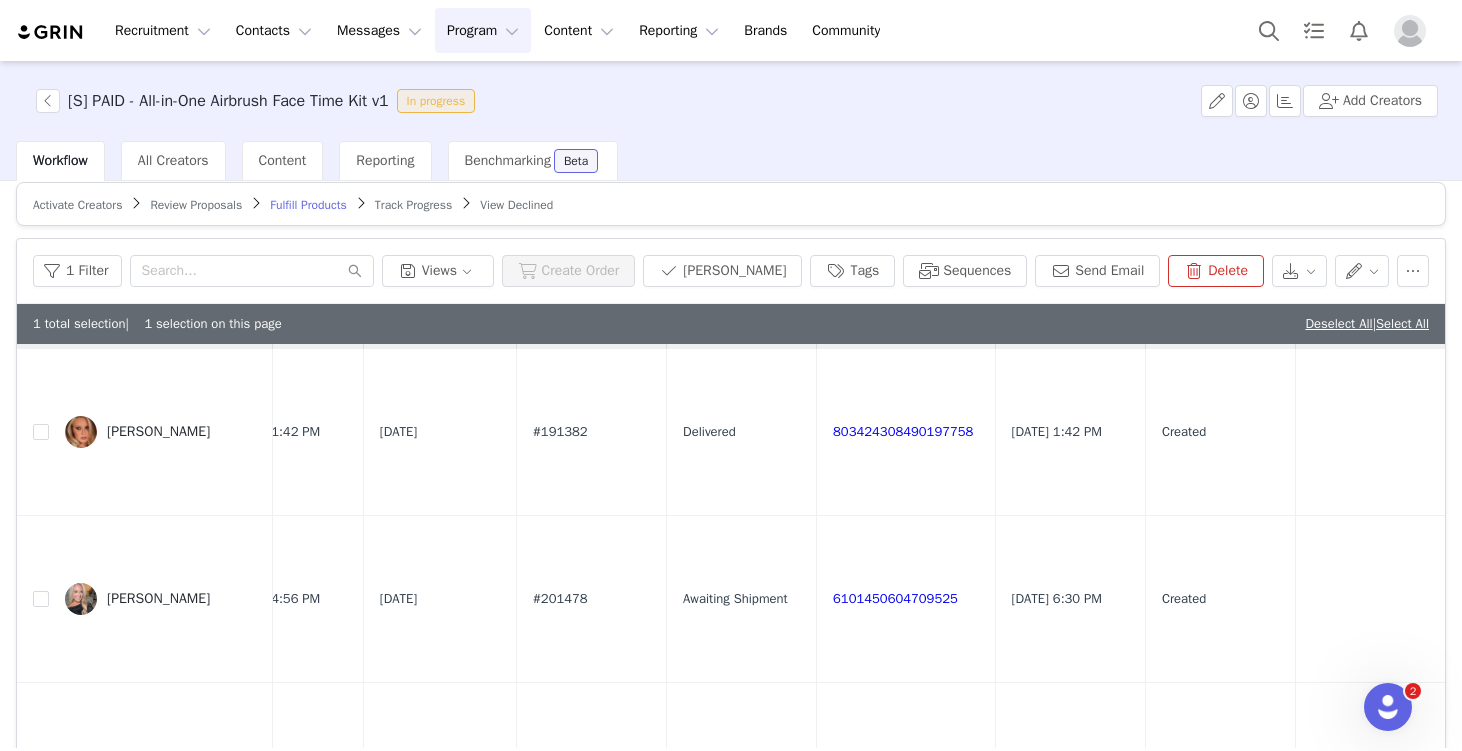 scroll, scrollTop: 0, scrollLeft: 1147, axis: horizontal 